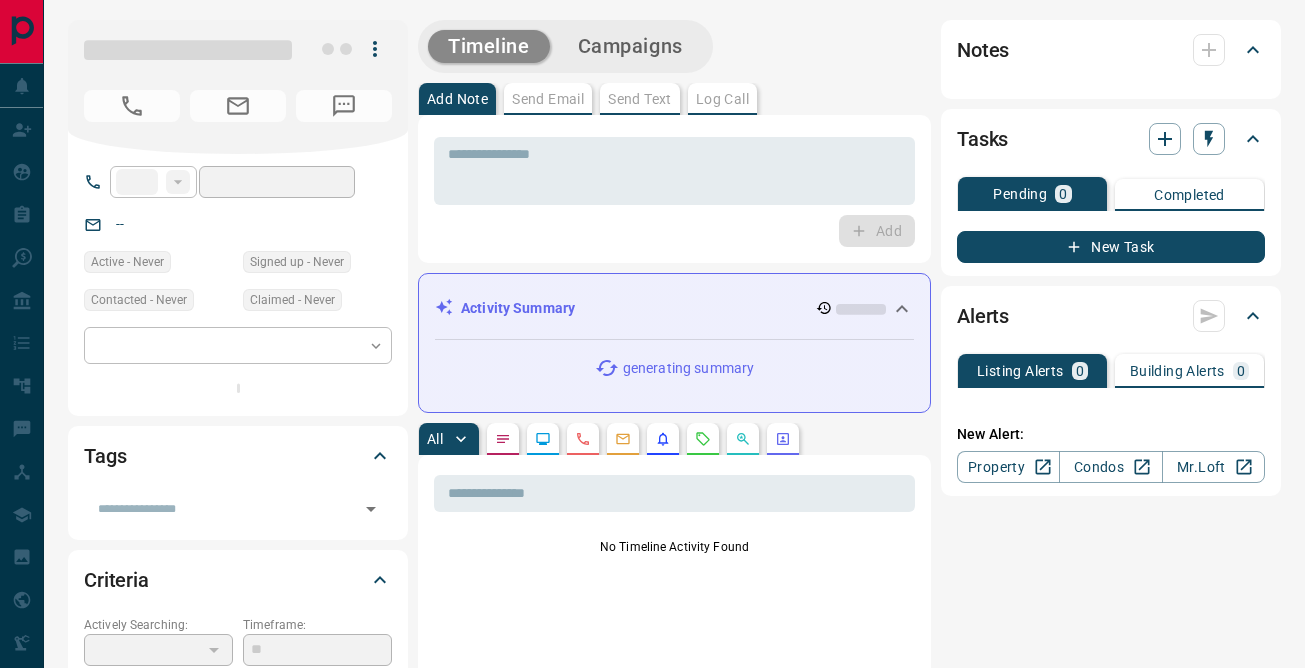 scroll, scrollTop: 0, scrollLeft: 0, axis: both 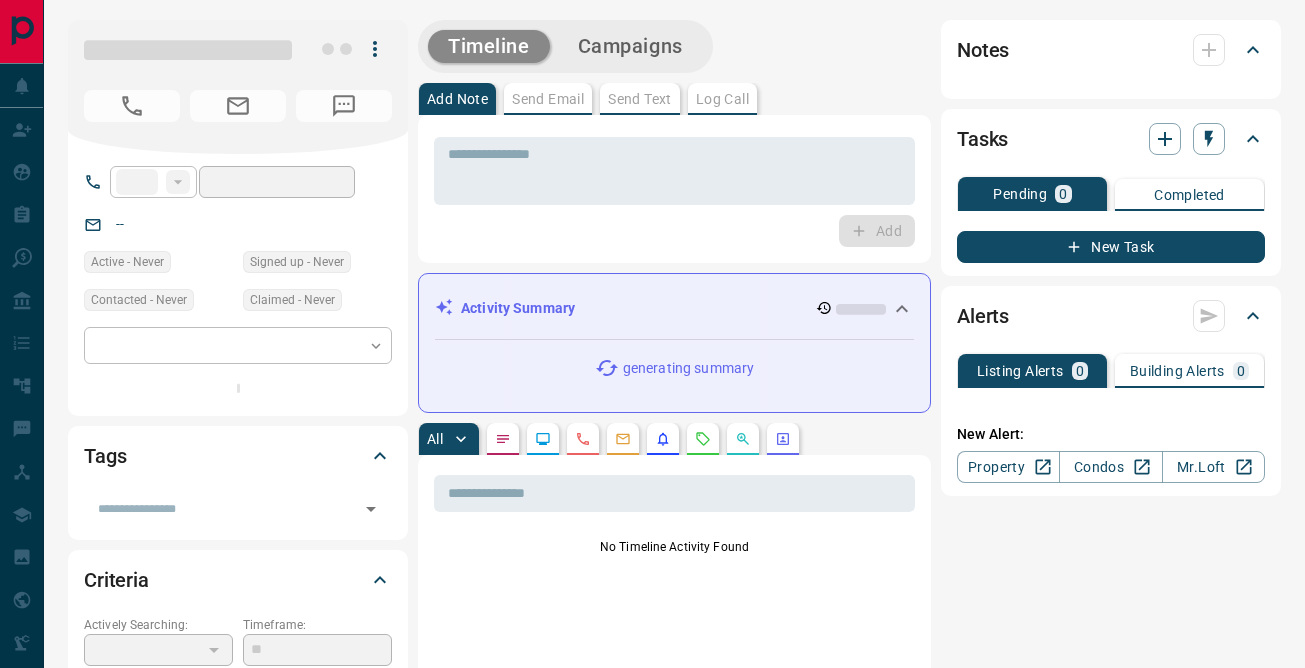 type on "*******" 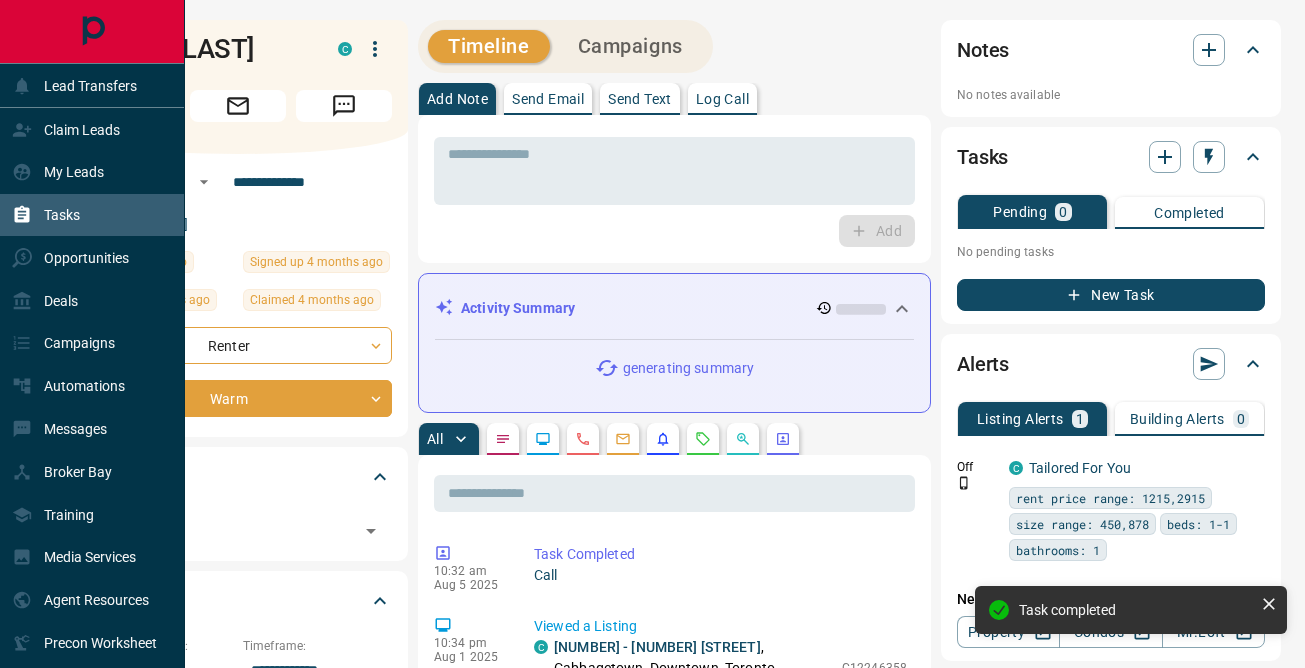 click on "Tasks" at bounding box center (46, 215) 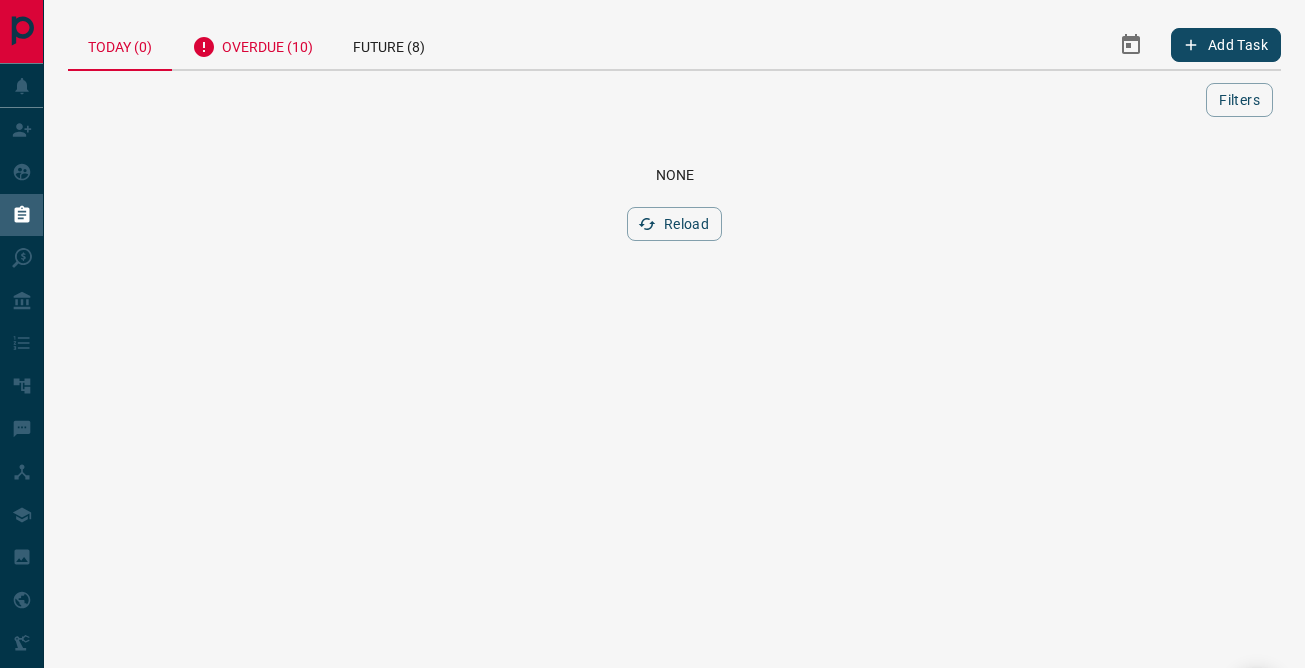 click on "Overdue (10)" at bounding box center [252, 44] 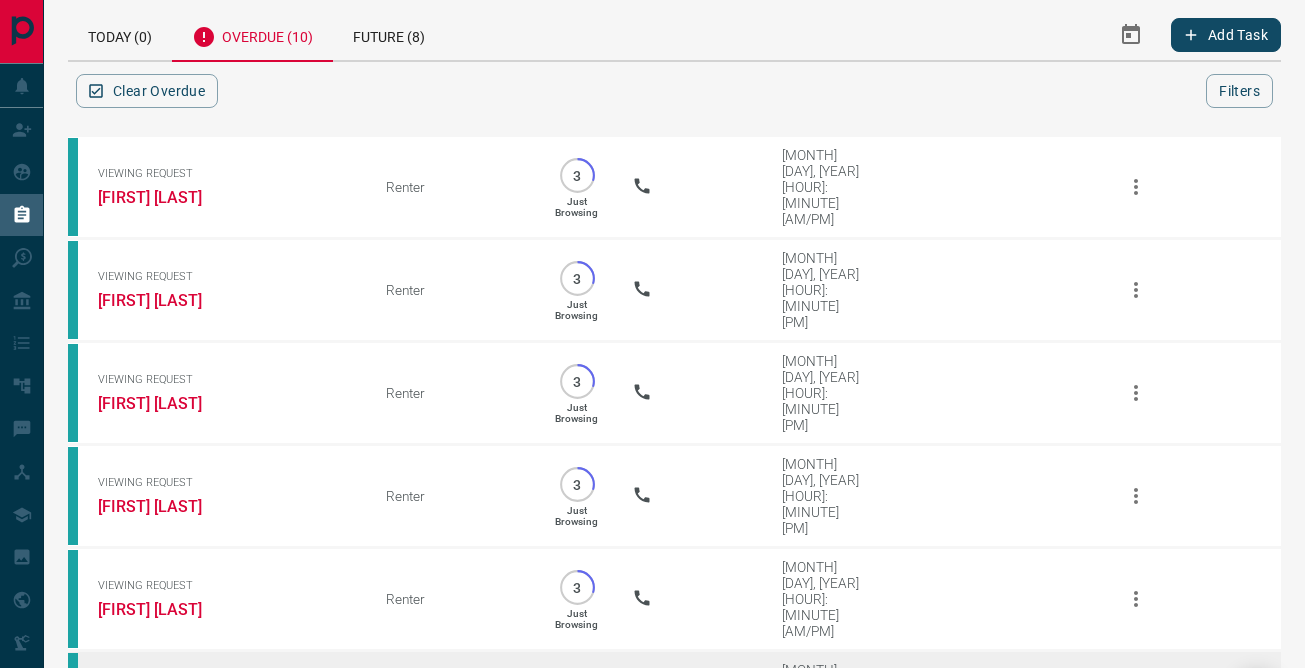 scroll, scrollTop: 0, scrollLeft: 0, axis: both 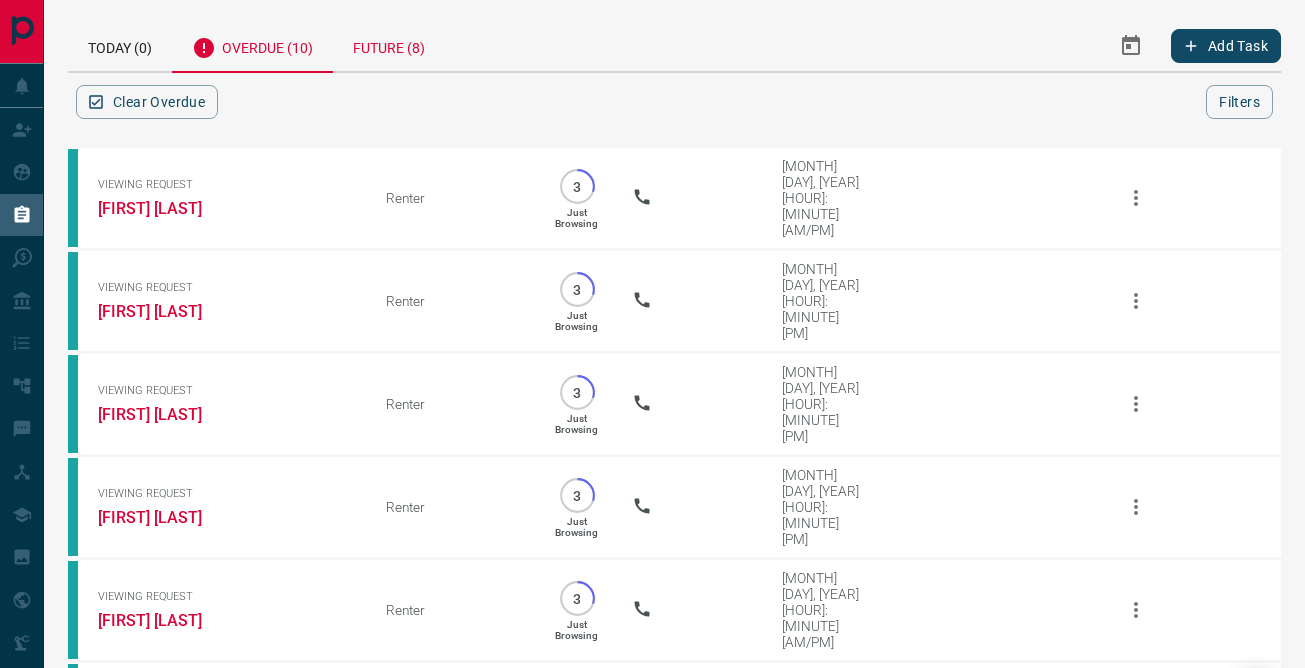 click on "Future (8)" at bounding box center [389, 45] 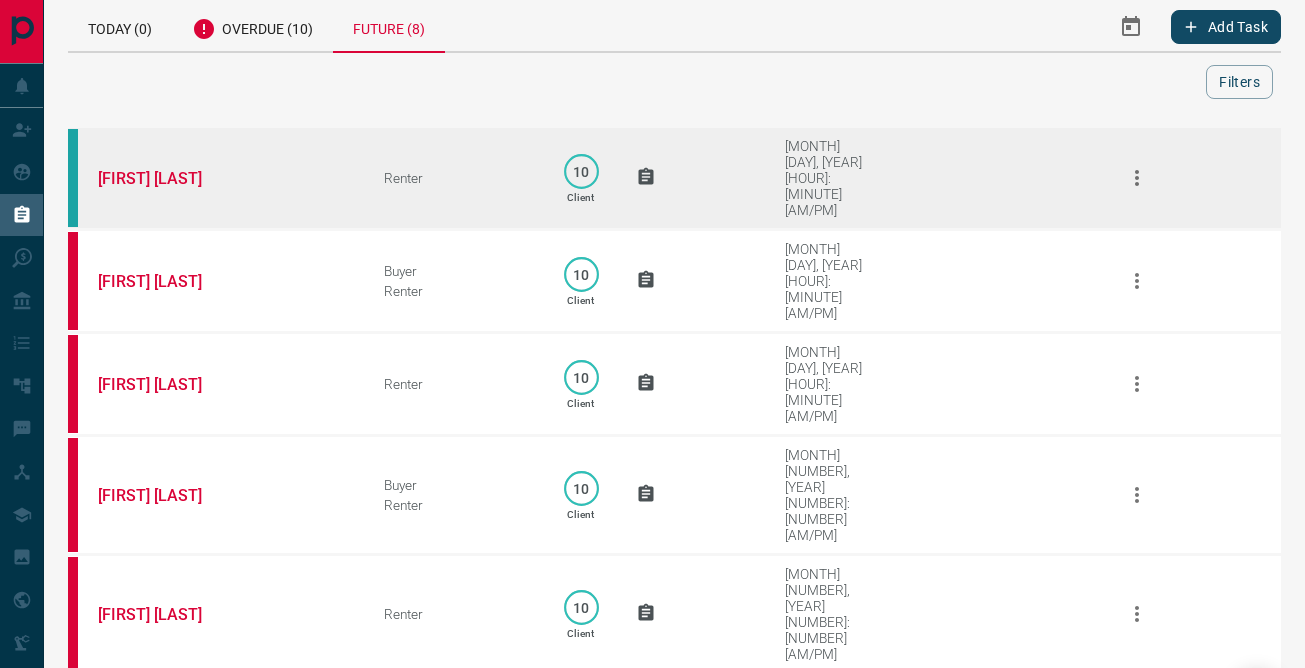 scroll, scrollTop: 0, scrollLeft: 0, axis: both 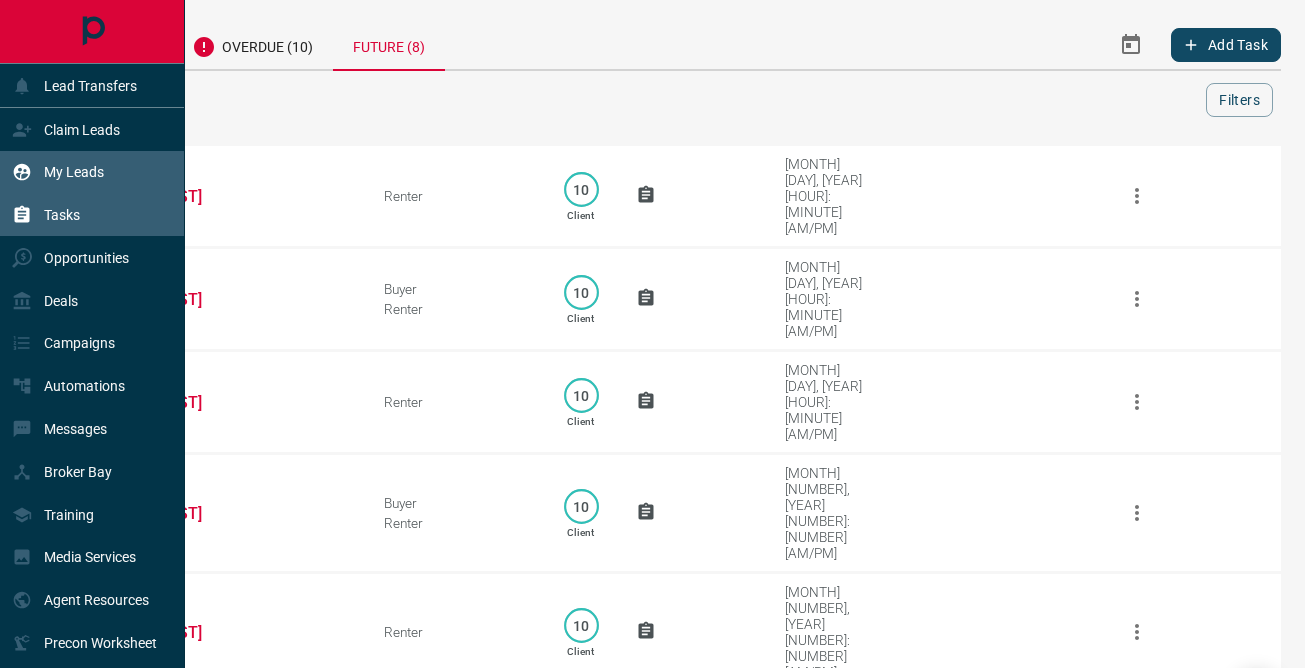 click on "My Leads" at bounding box center [58, 172] 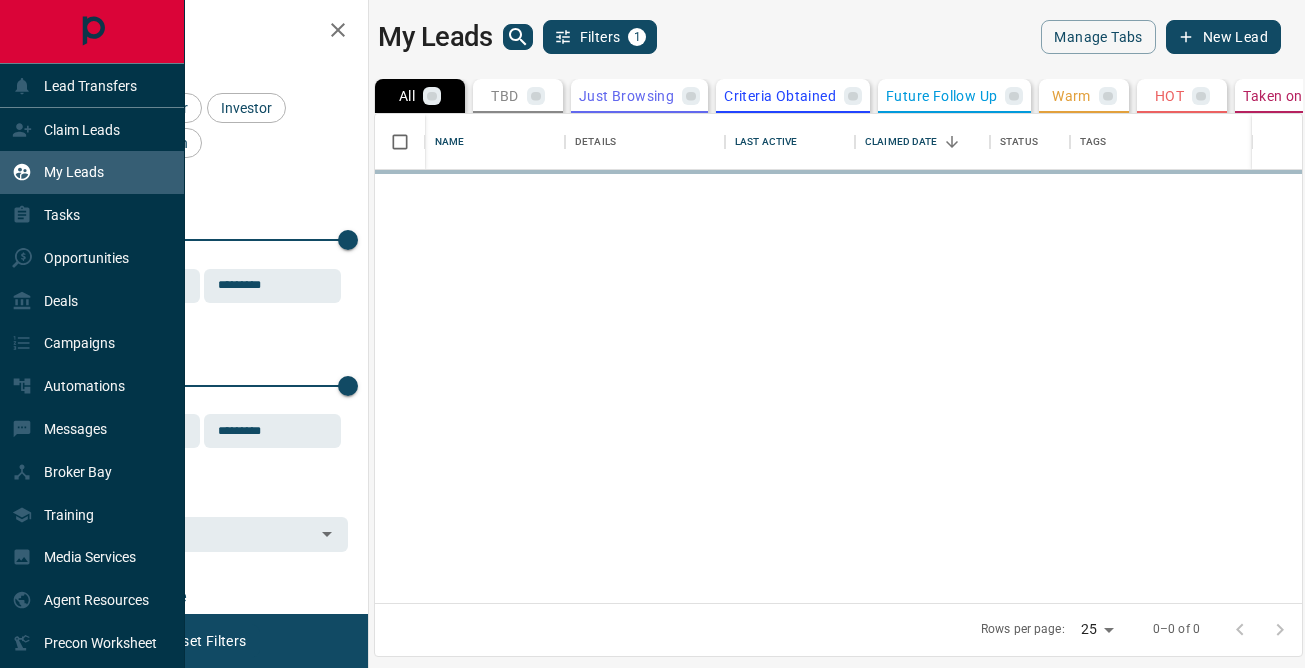 scroll, scrollTop: 1, scrollLeft: 1, axis: both 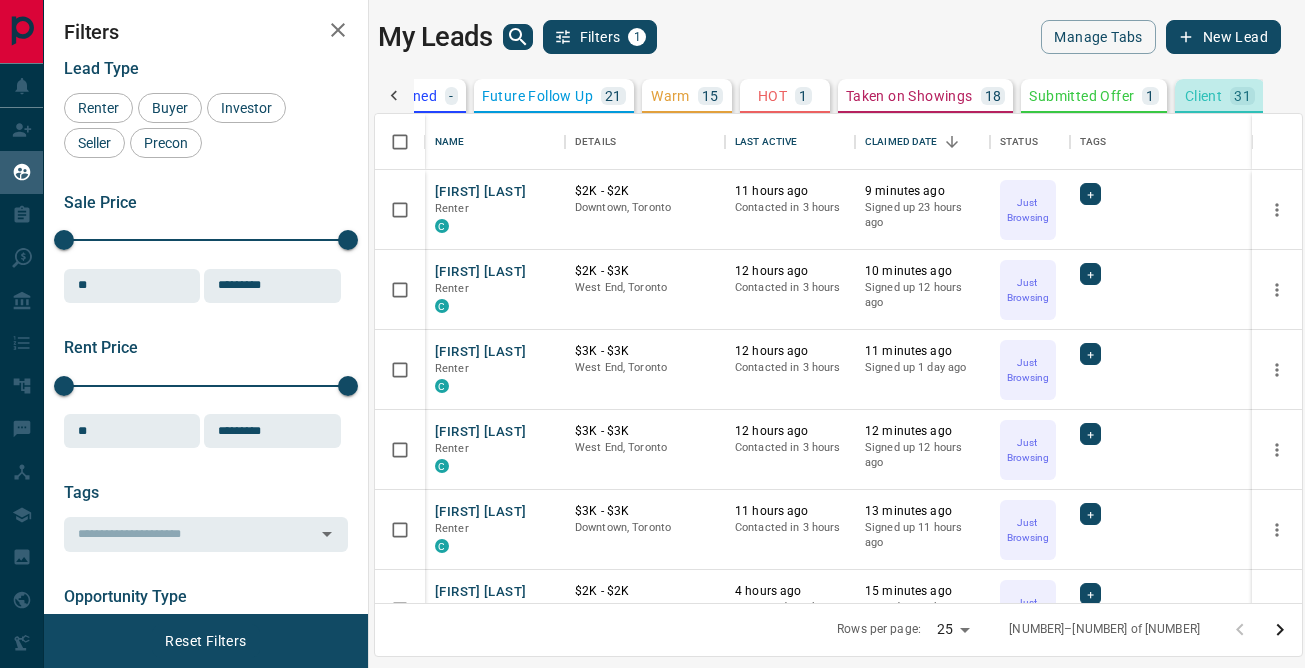 click on "Client" at bounding box center (1203, 96) 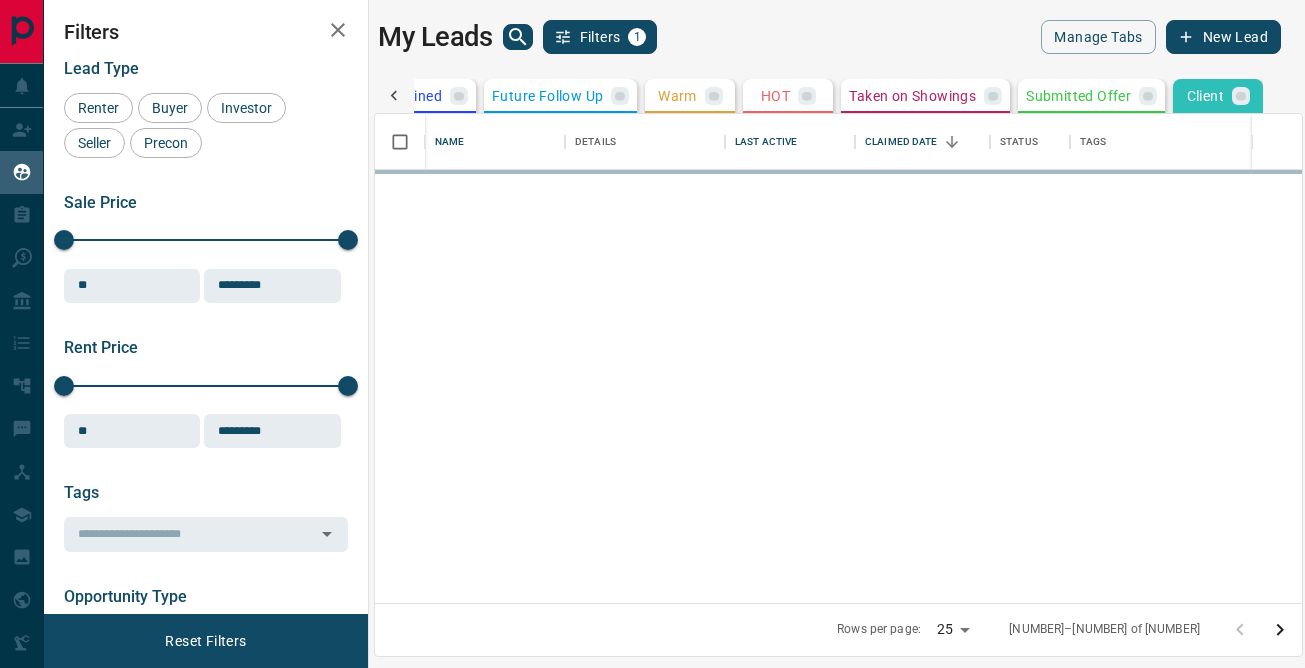 scroll, scrollTop: 0, scrollLeft: 454, axis: horizontal 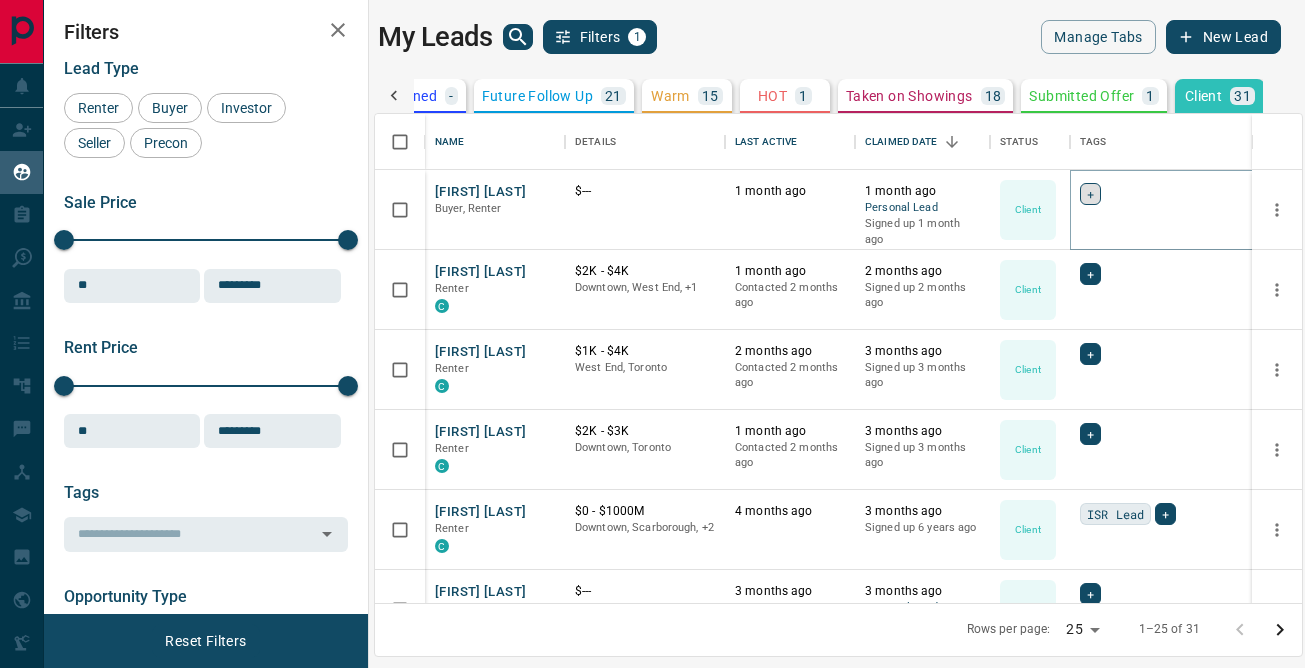click on "+" at bounding box center [1090, 194] 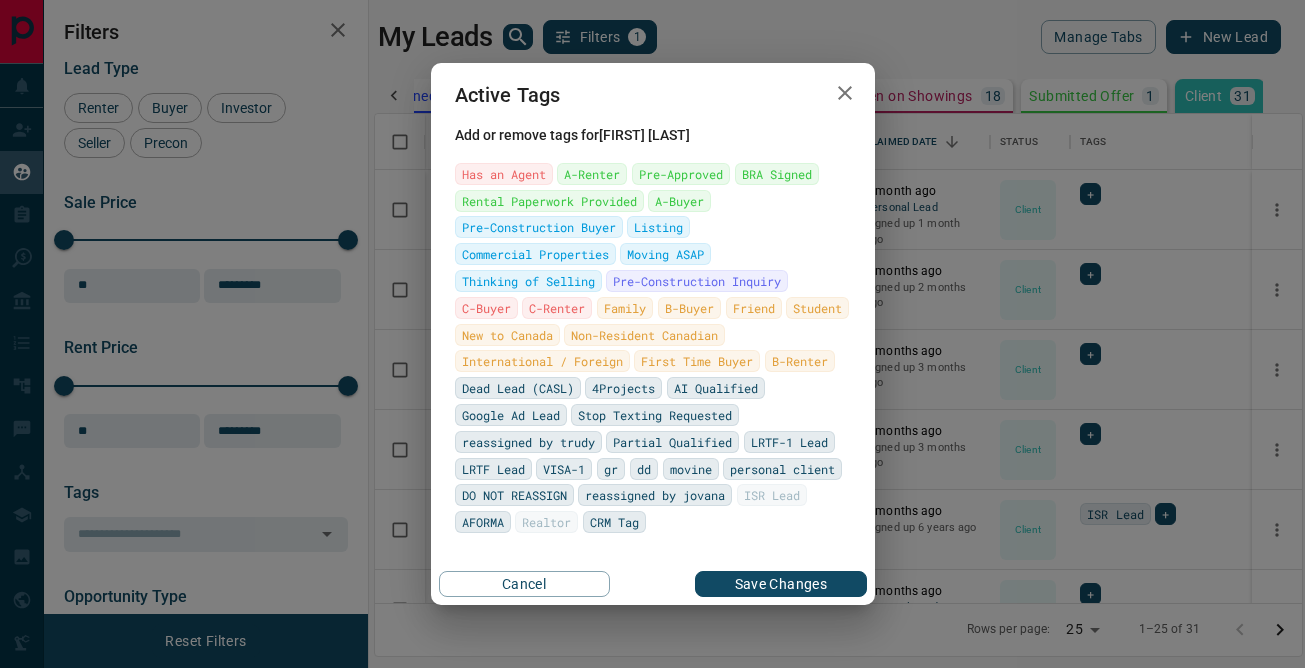 click at bounding box center (845, 93) 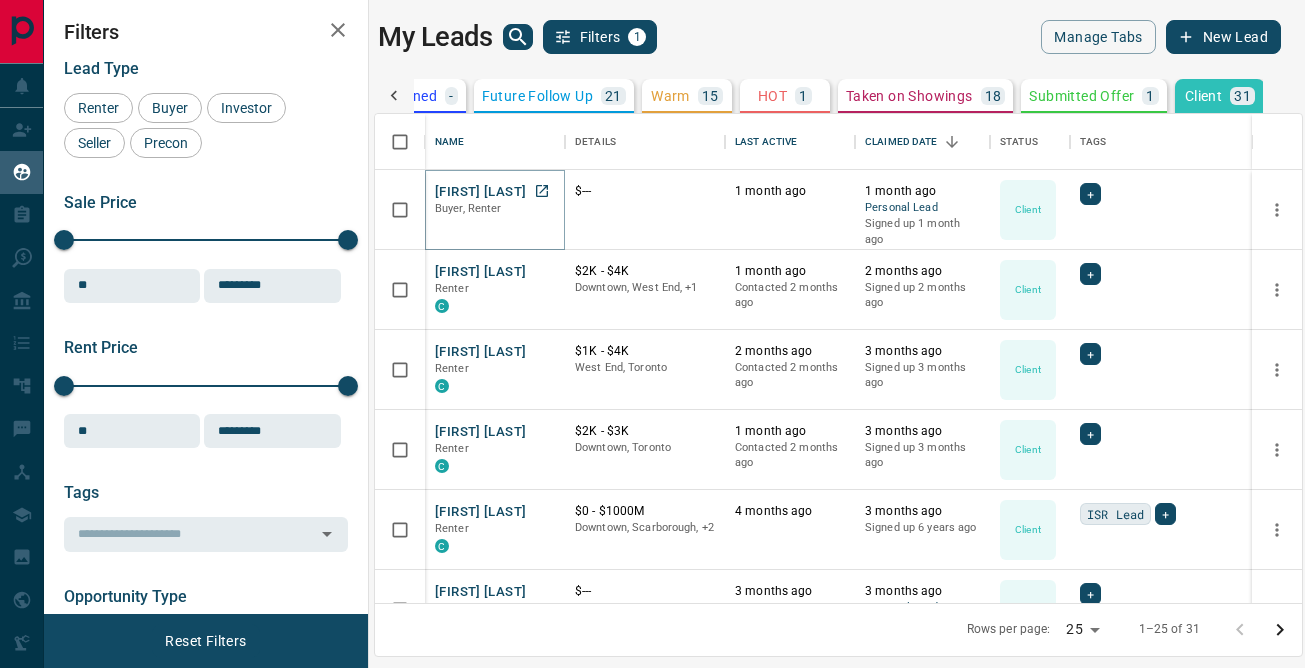 click on "[FIRST] [LAST]" at bounding box center (480, 192) 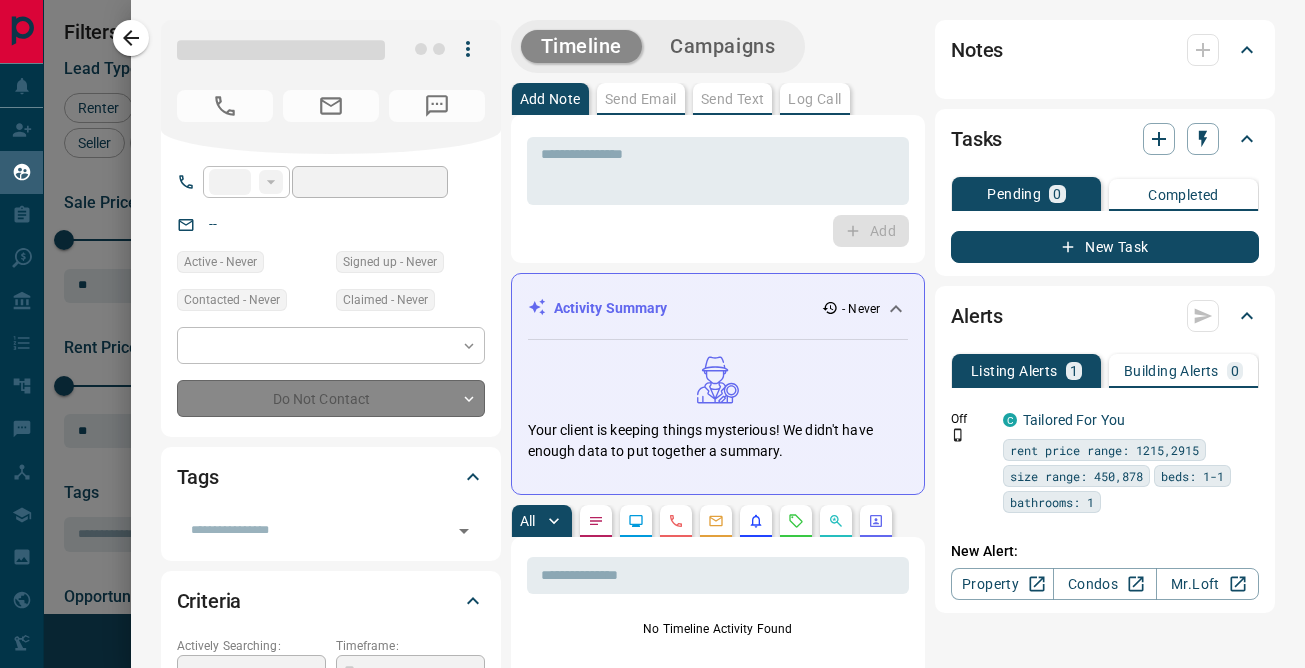 type on "**" 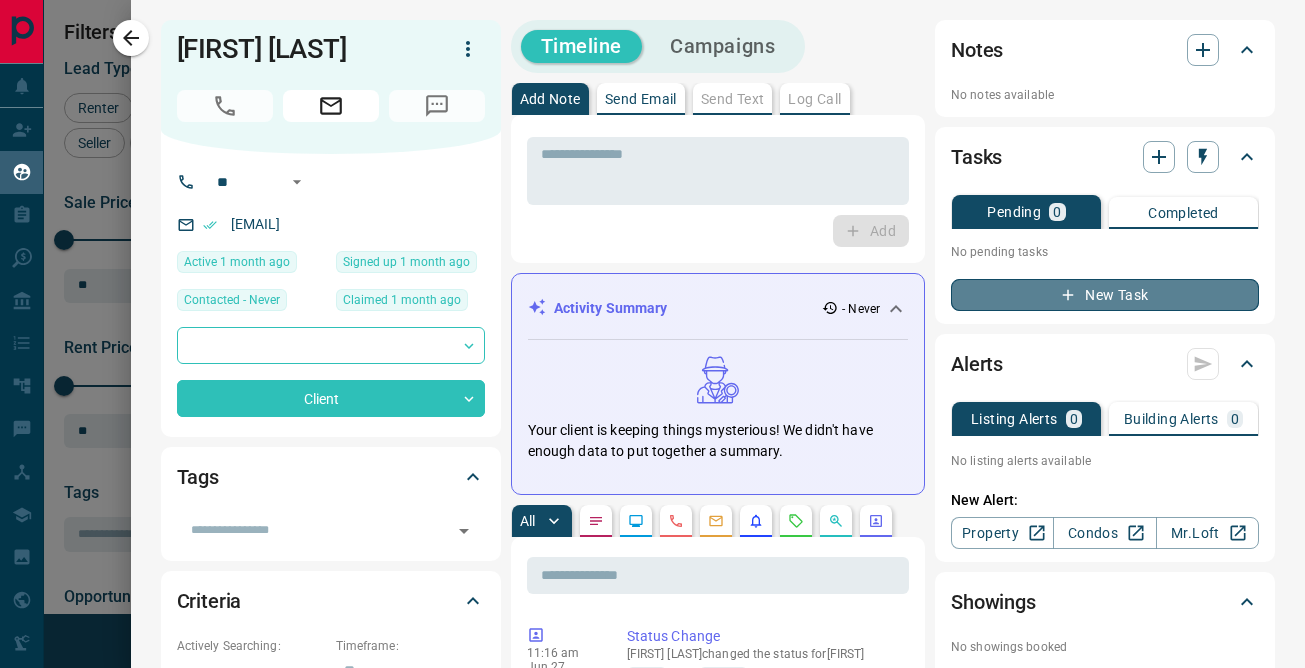 click on "New Task" at bounding box center (1105, 295) 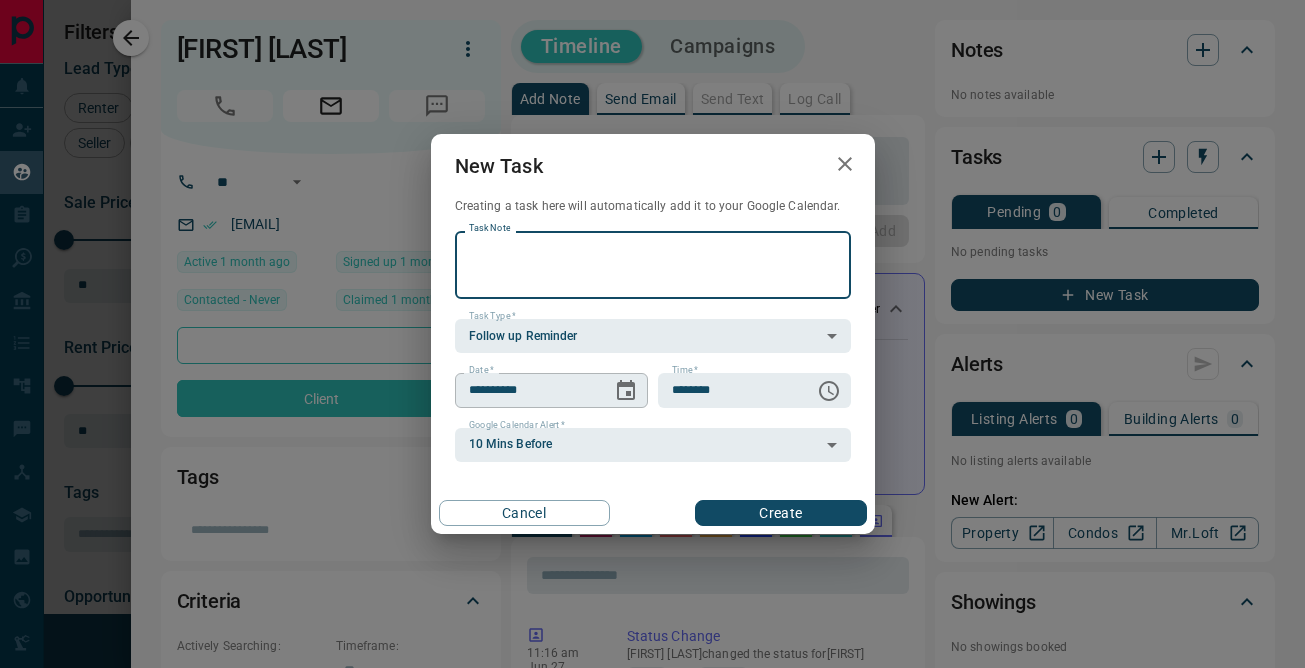 click 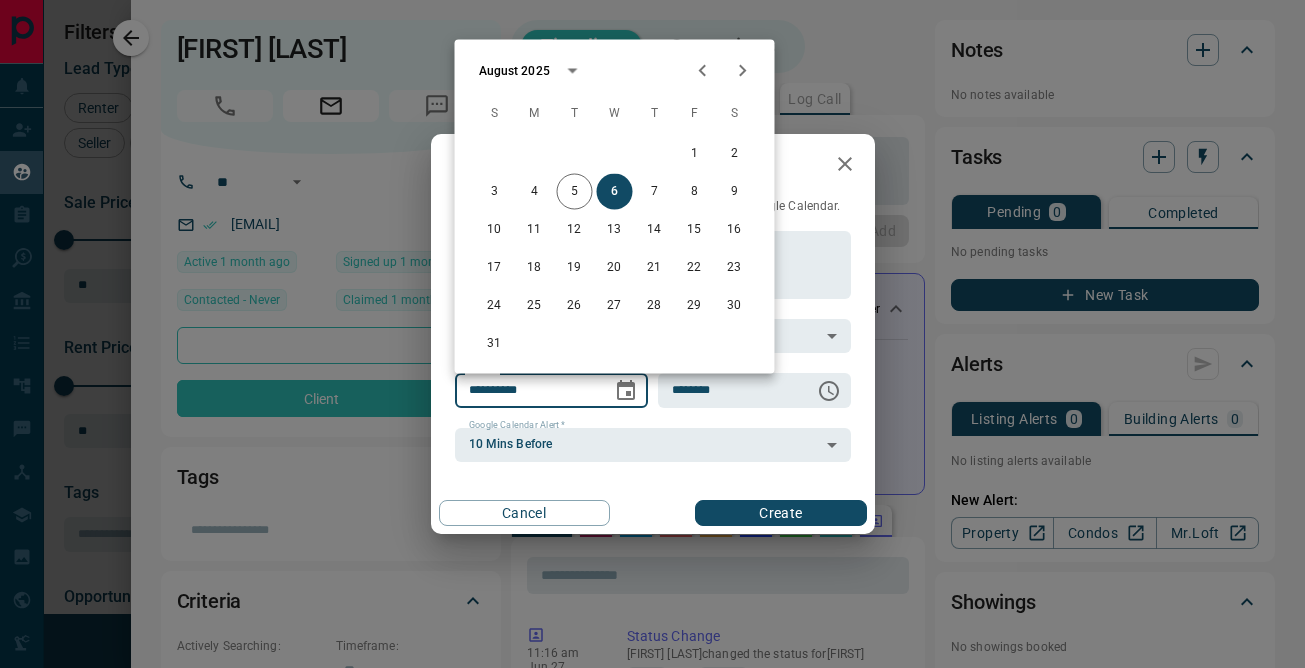 click 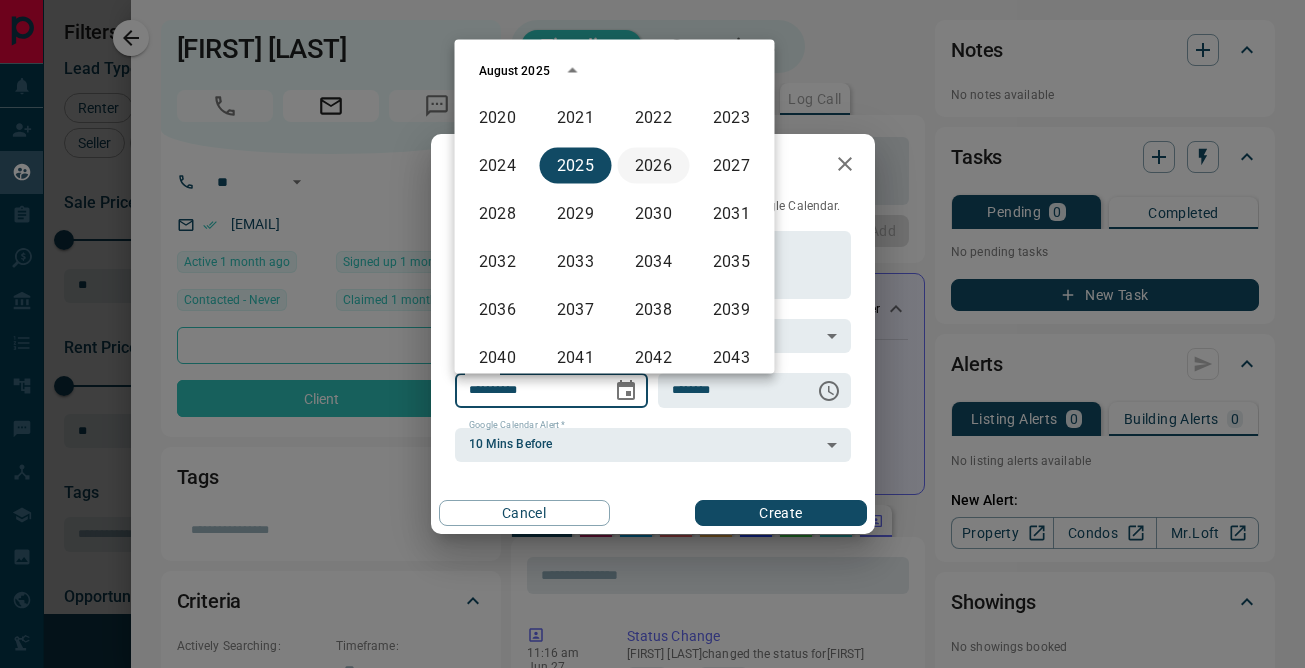 click on "2026" at bounding box center [654, 166] 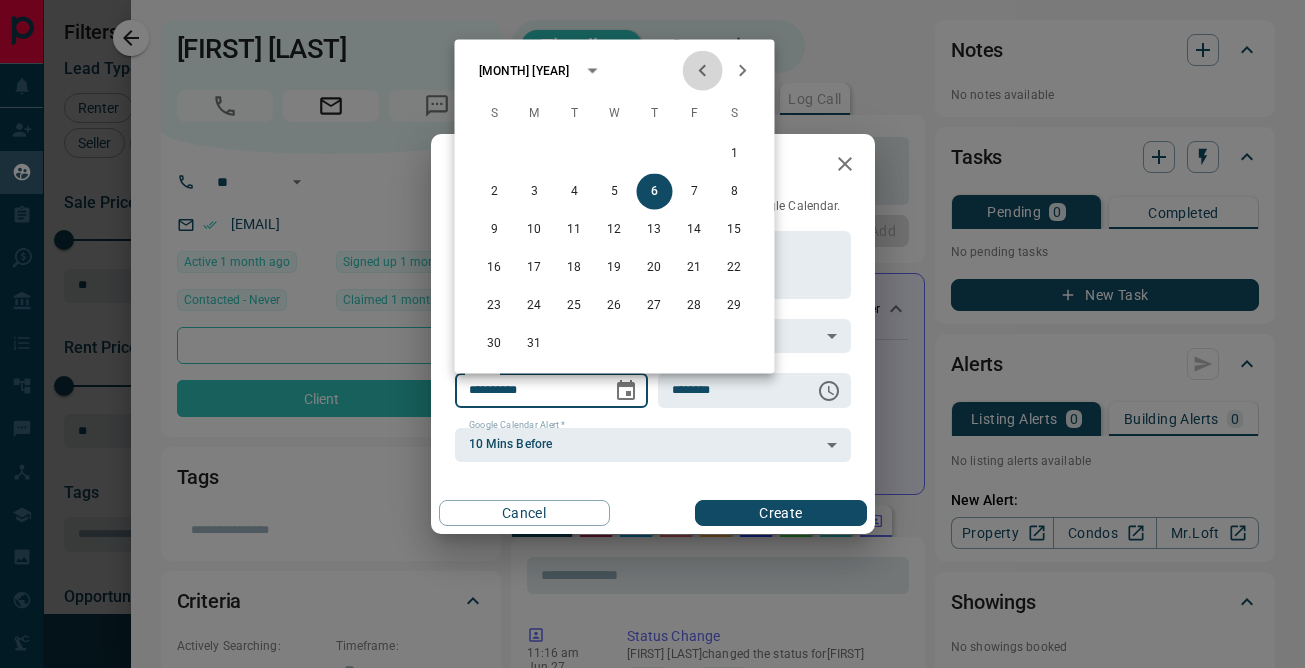 click 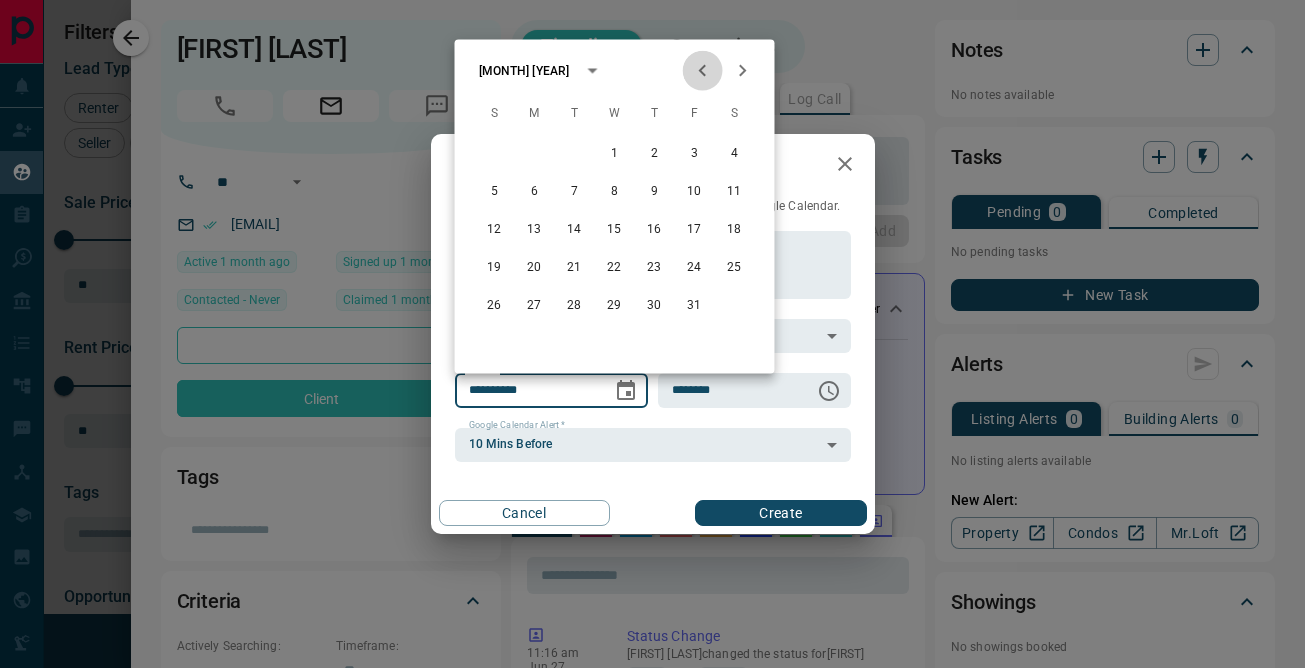 click 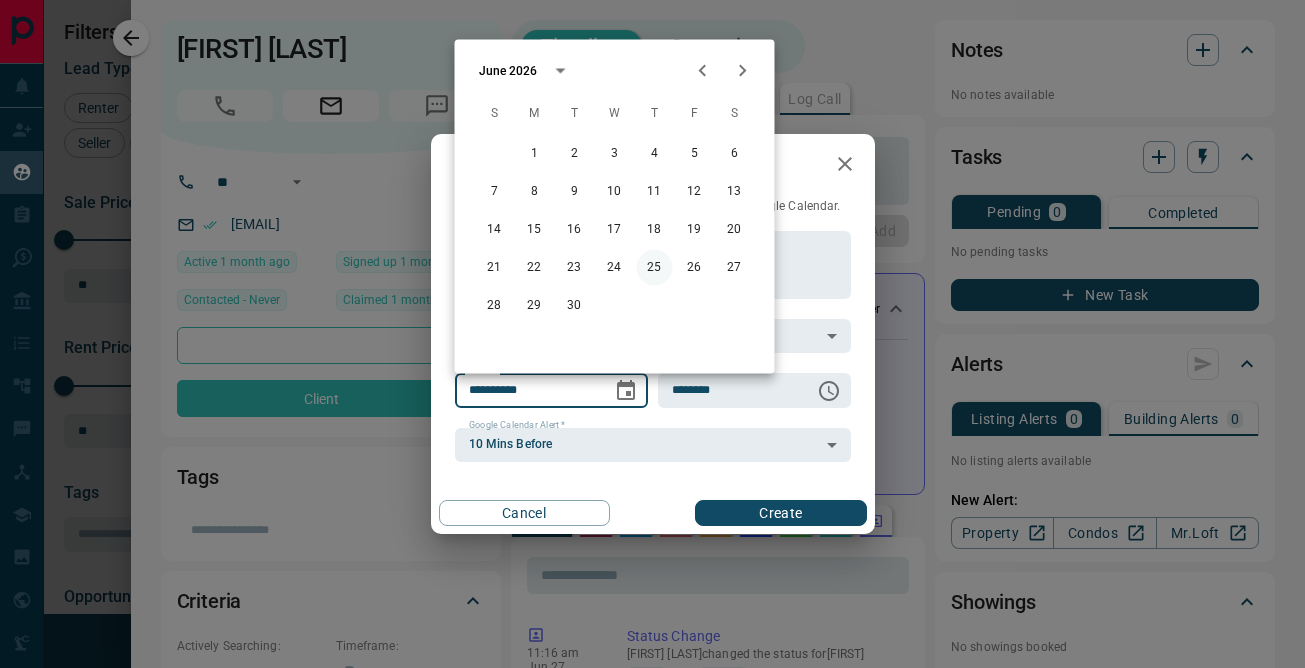 click on "25" at bounding box center (655, 268) 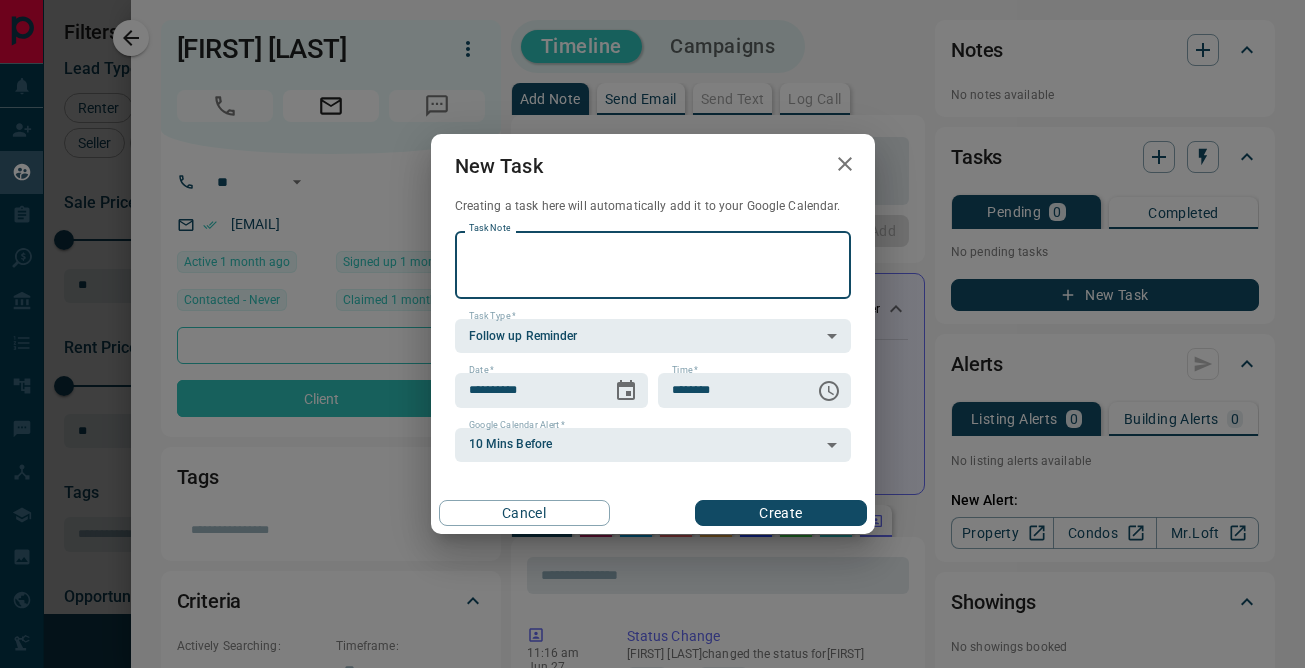 click on "Task Note" at bounding box center [653, 265] 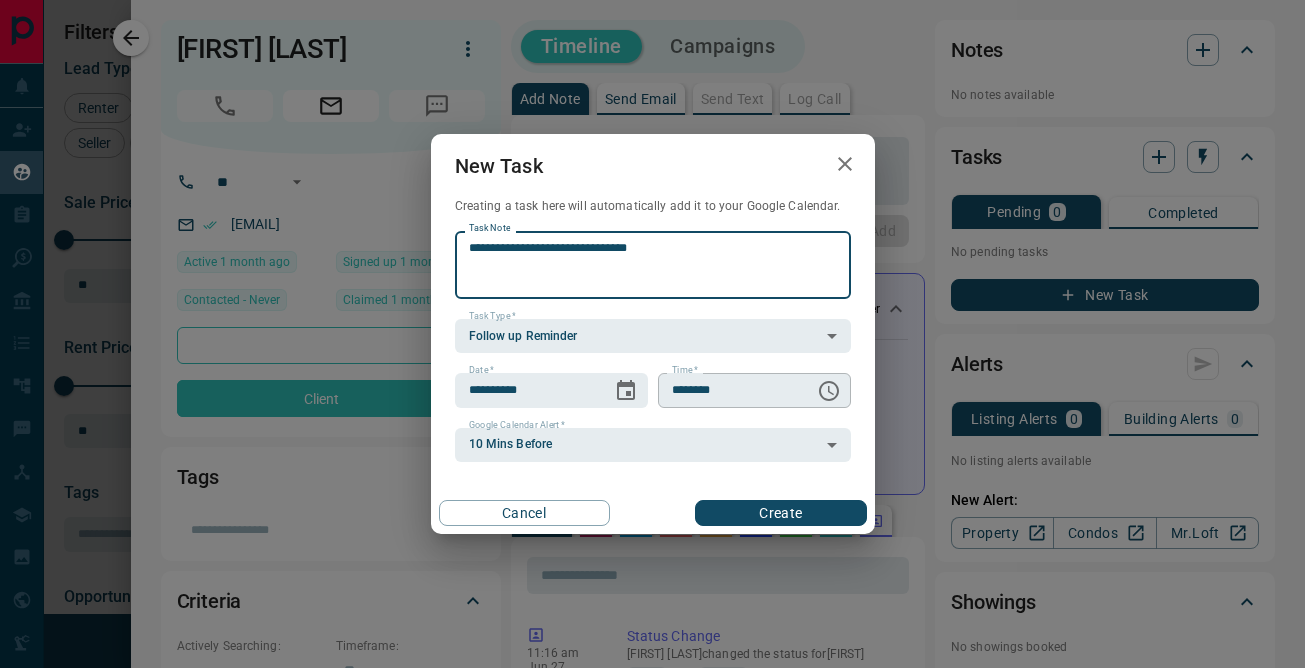 type on "**********" 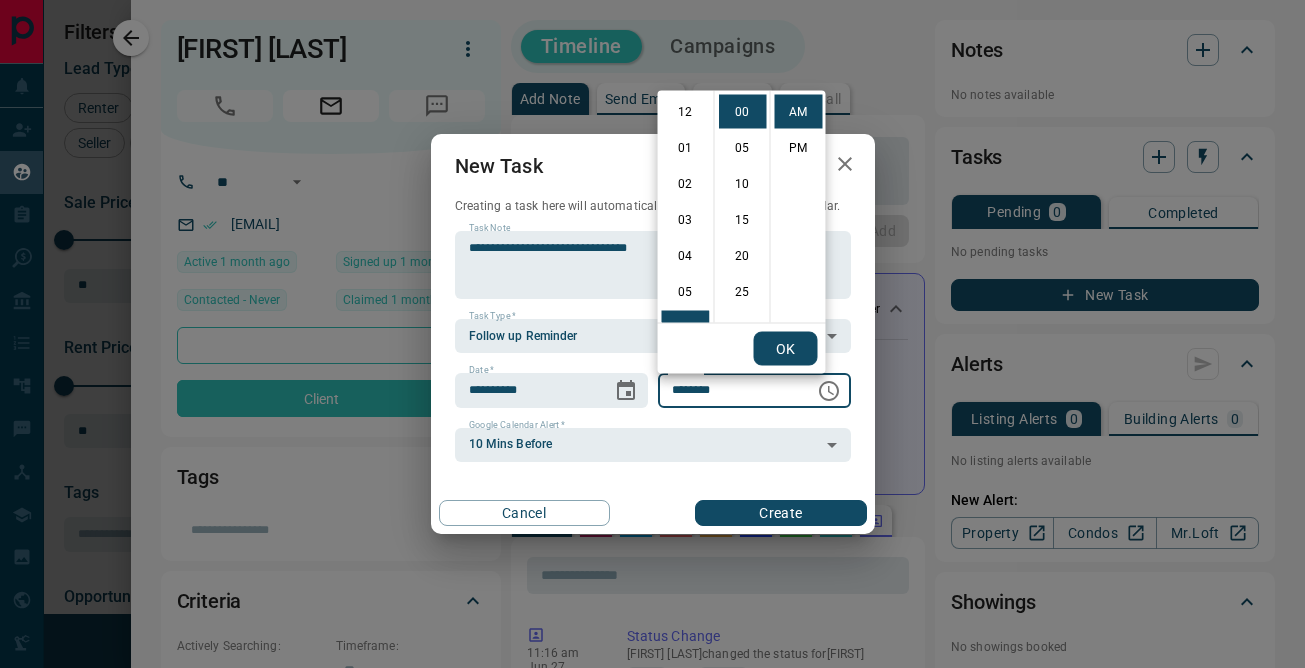scroll, scrollTop: 216, scrollLeft: 0, axis: vertical 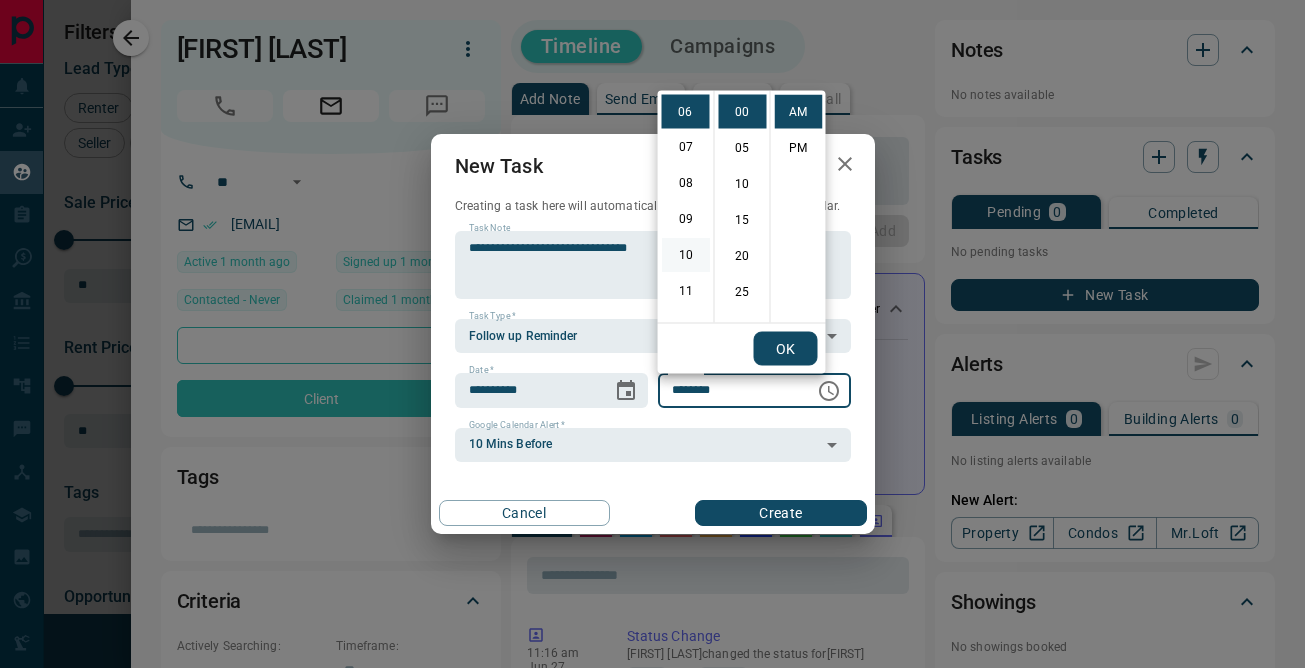 click on "10" at bounding box center (686, 256) 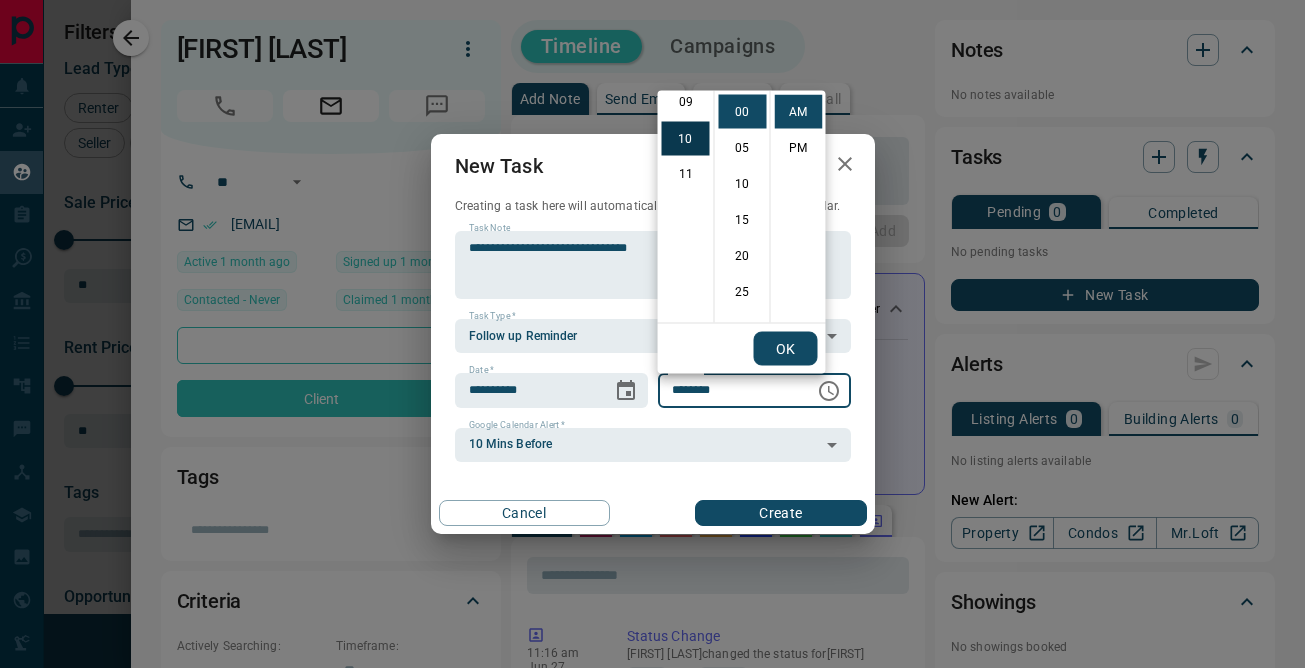 scroll, scrollTop: 360, scrollLeft: 0, axis: vertical 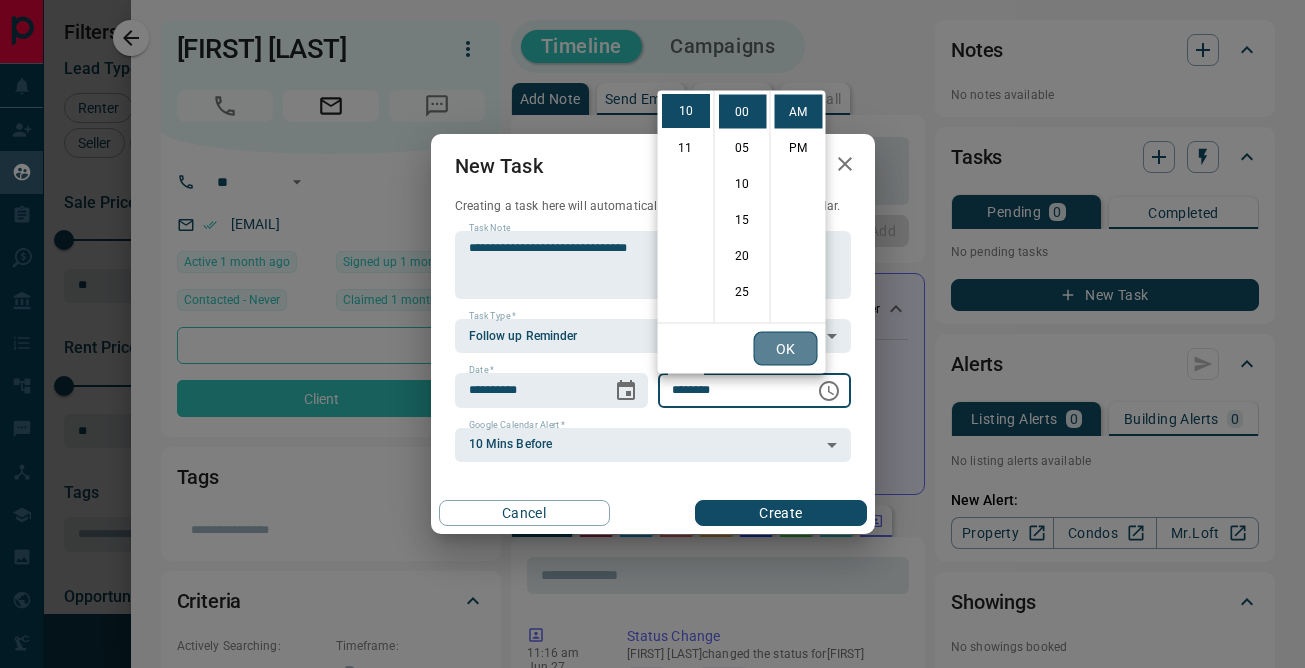 click on "OK" at bounding box center [786, 349] 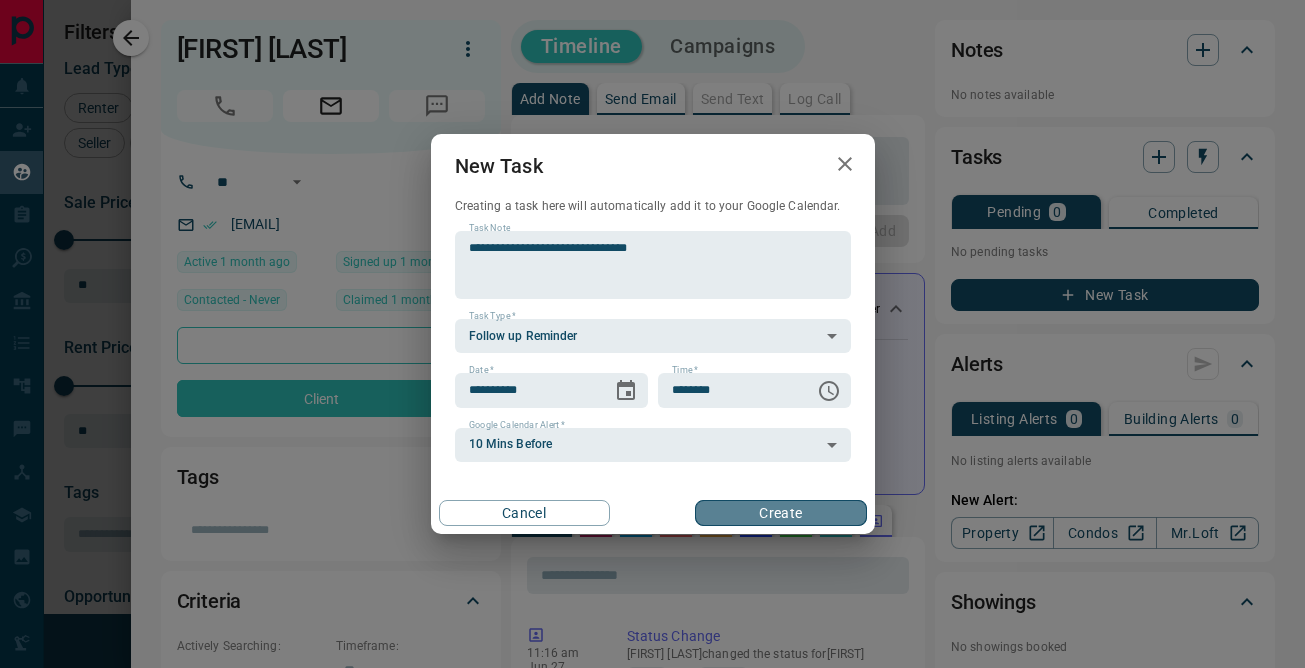 click on "Create" at bounding box center (780, 513) 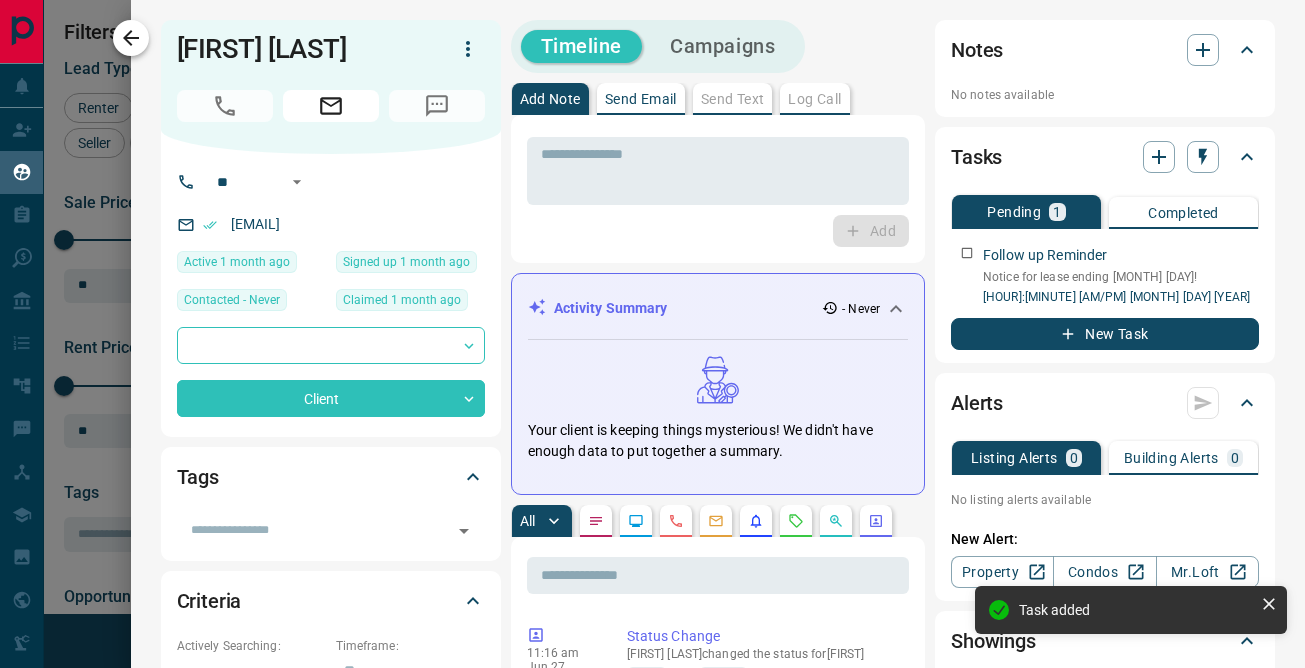click 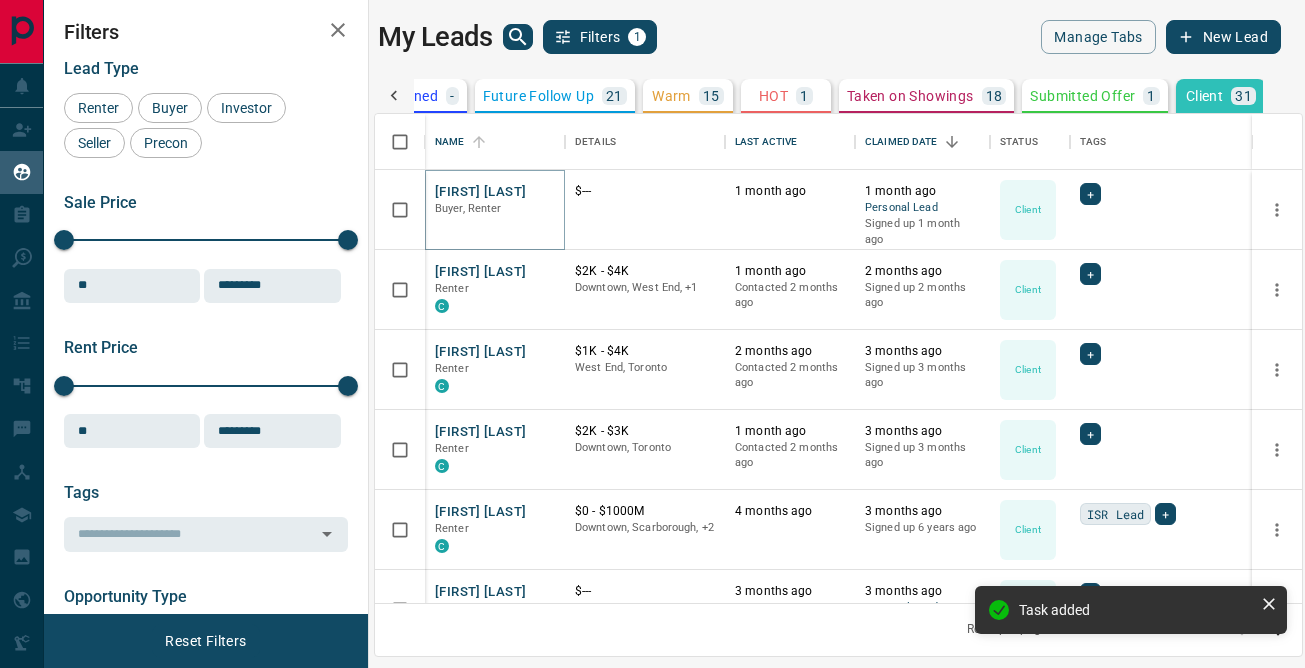 scroll, scrollTop: 0, scrollLeft: 454, axis: horizontal 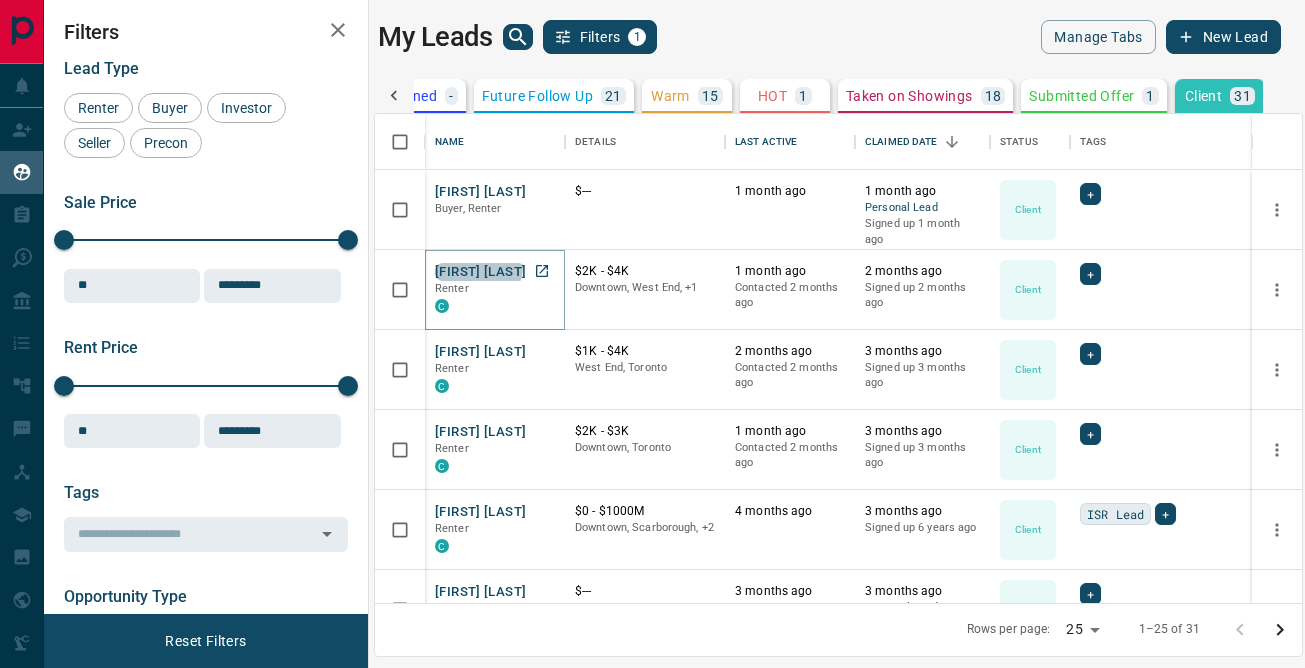 click on "[FIRST] [LAST]" at bounding box center (480, 272) 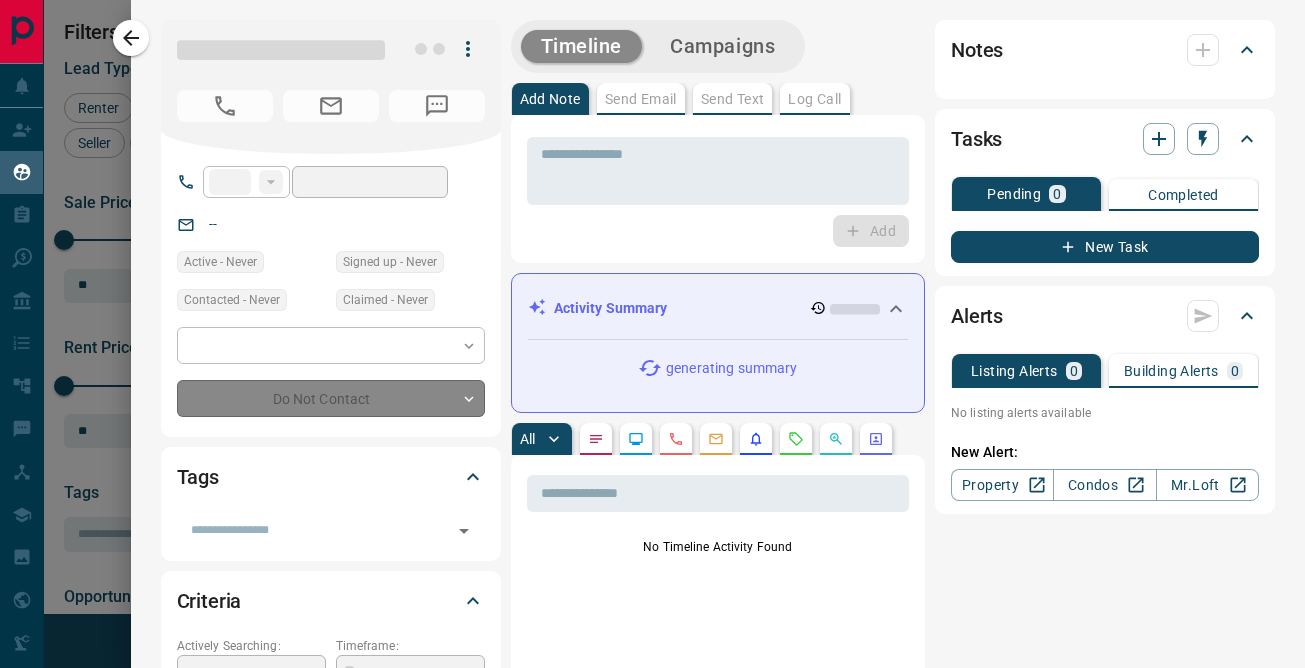 type on "**" 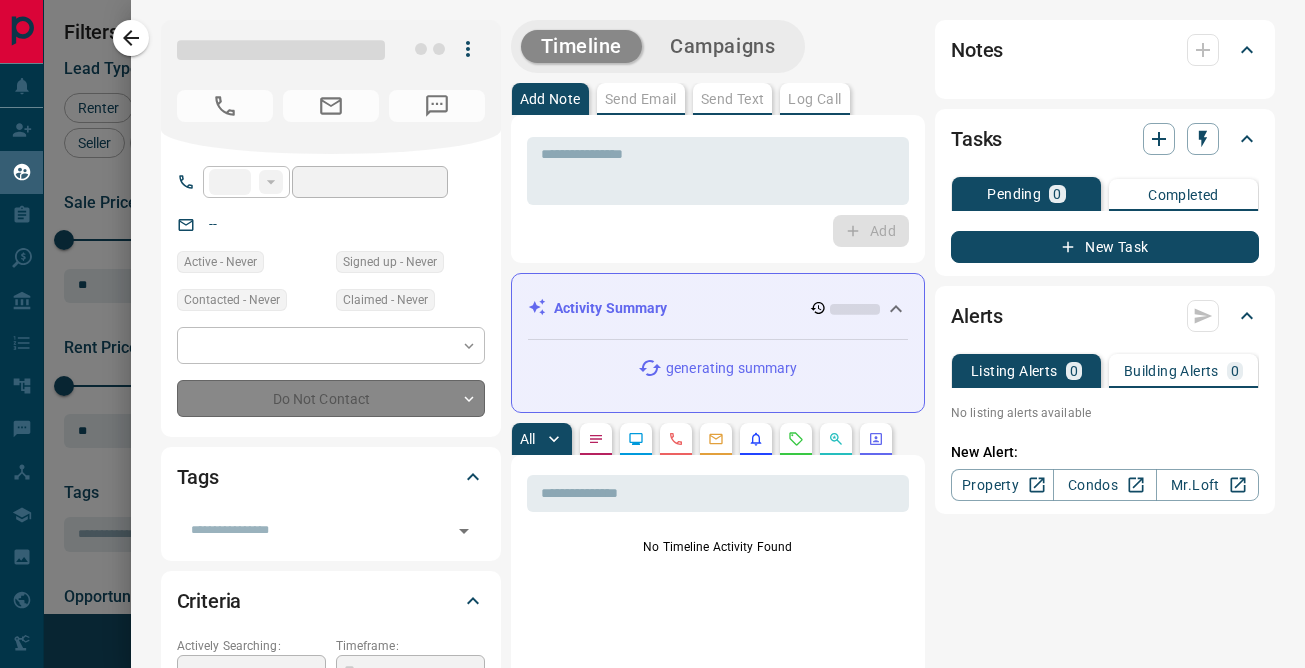 type on "**********" 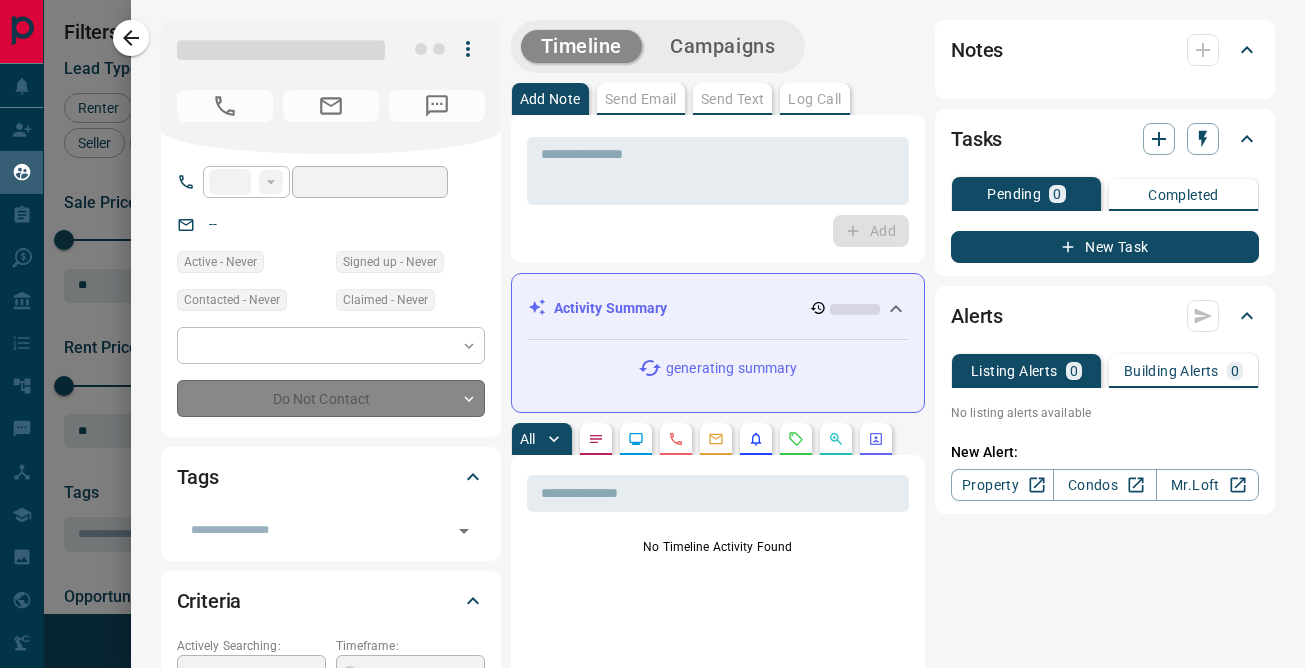 type on "**********" 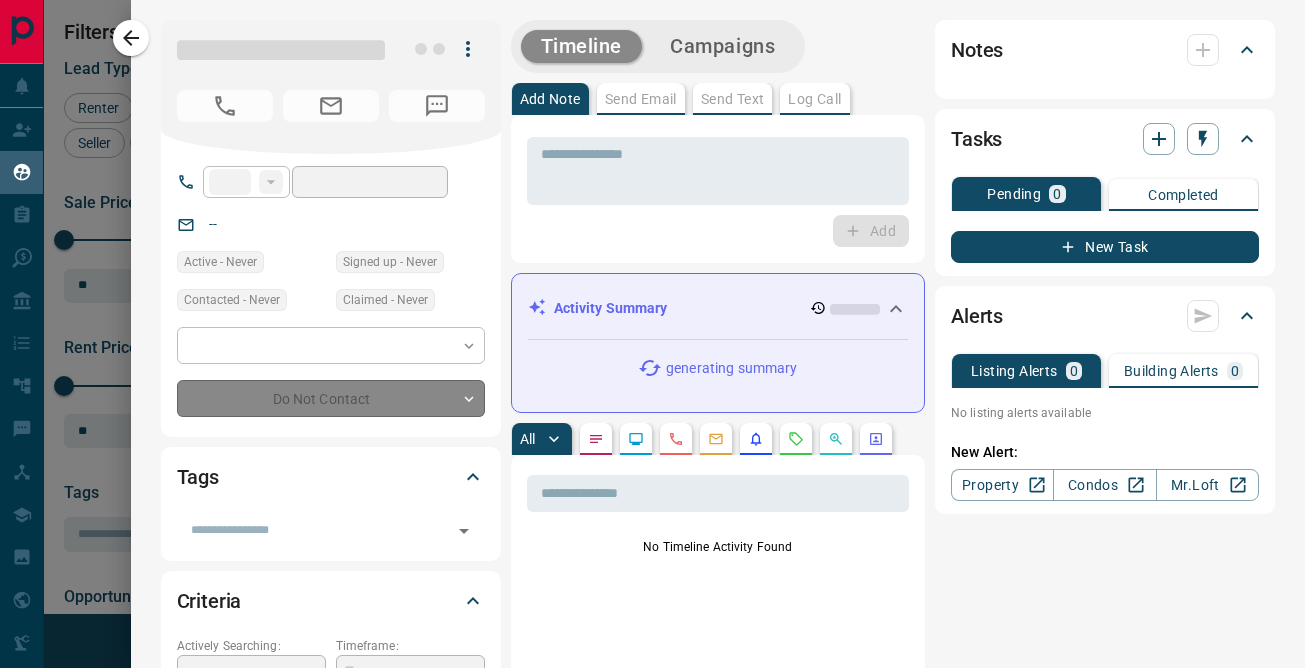 type on "*" 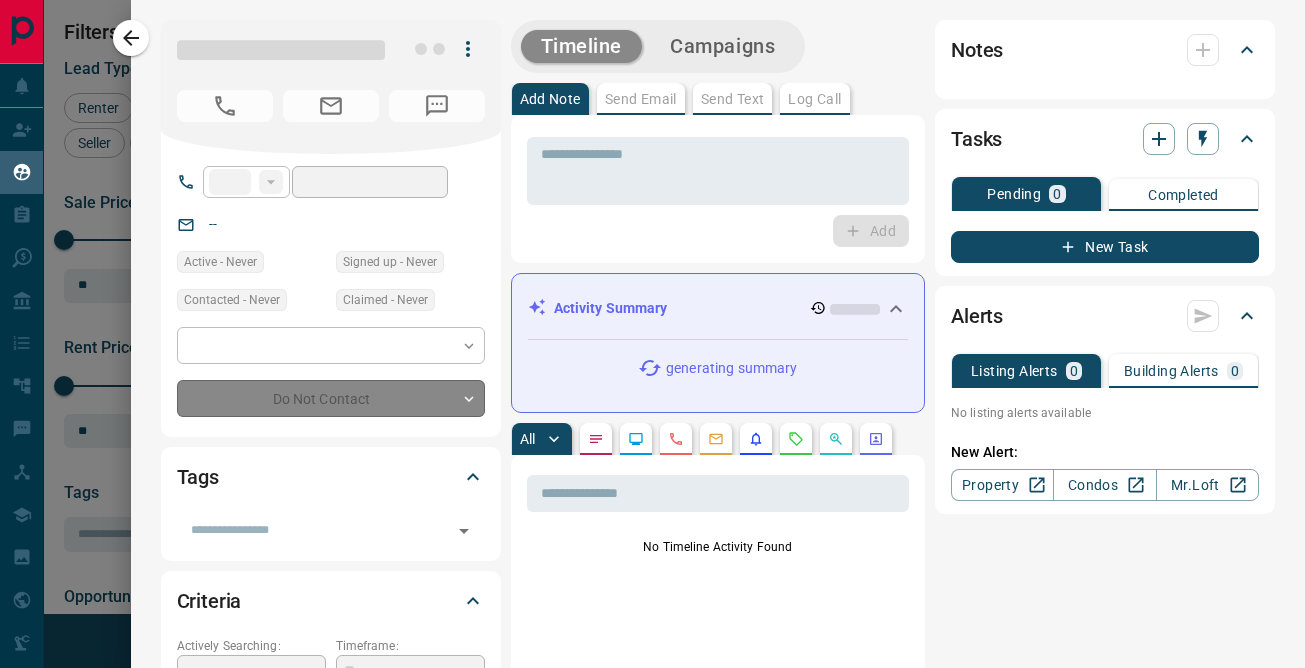 type on "**********" 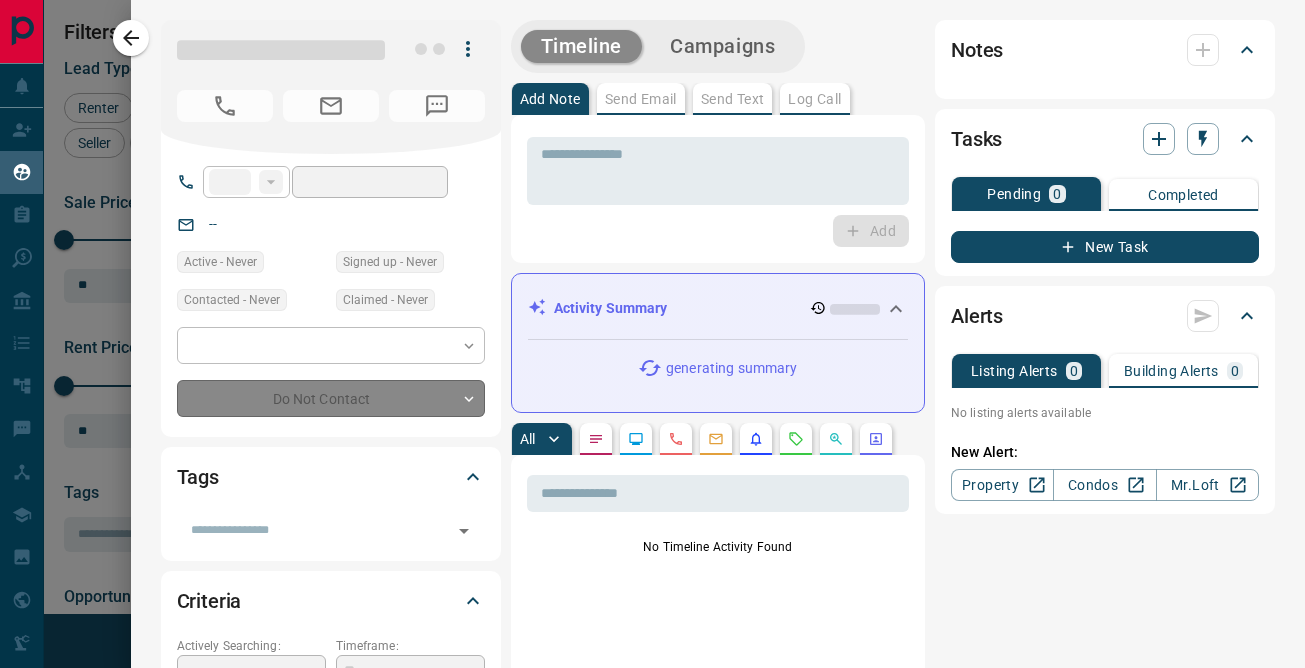 type on "*******" 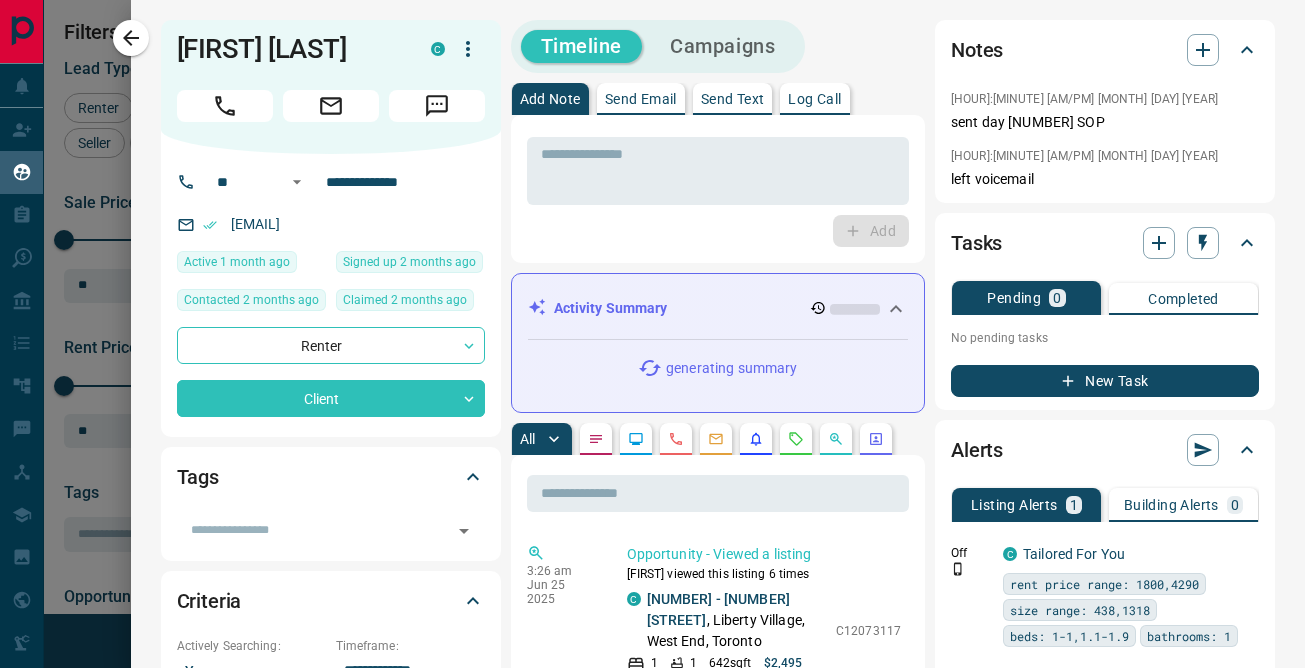 click on "New Task" at bounding box center (1105, 375) 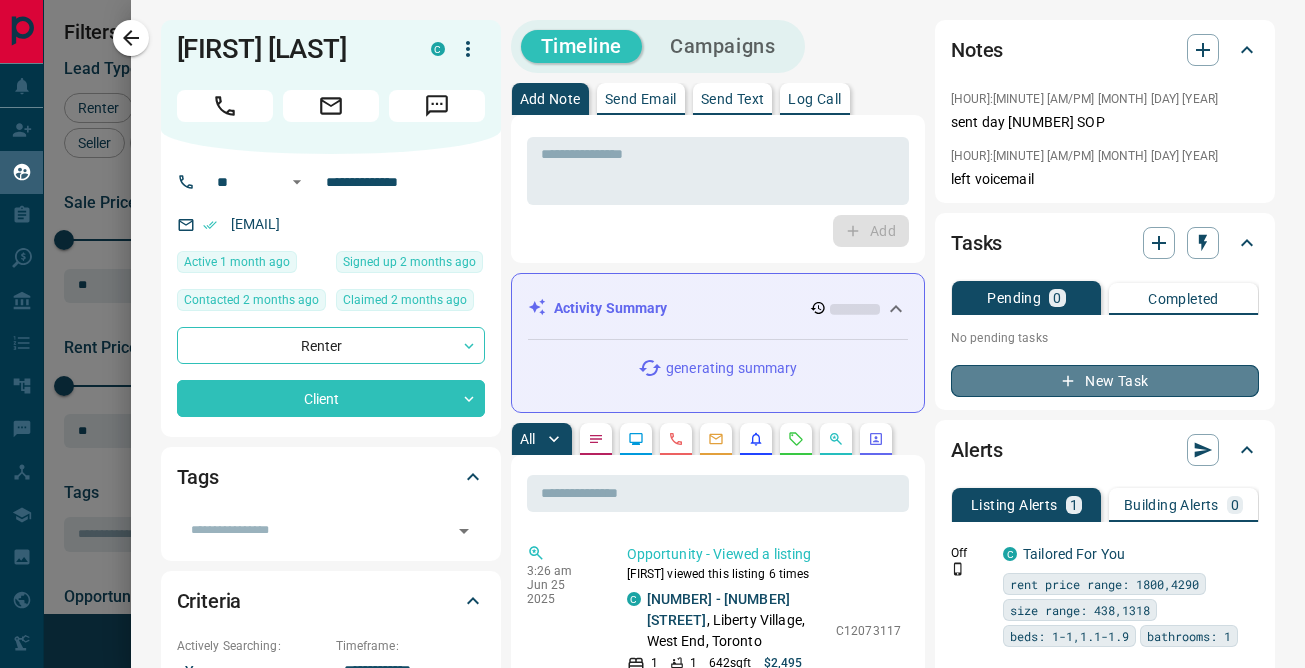 click on "New Task" at bounding box center [1105, 381] 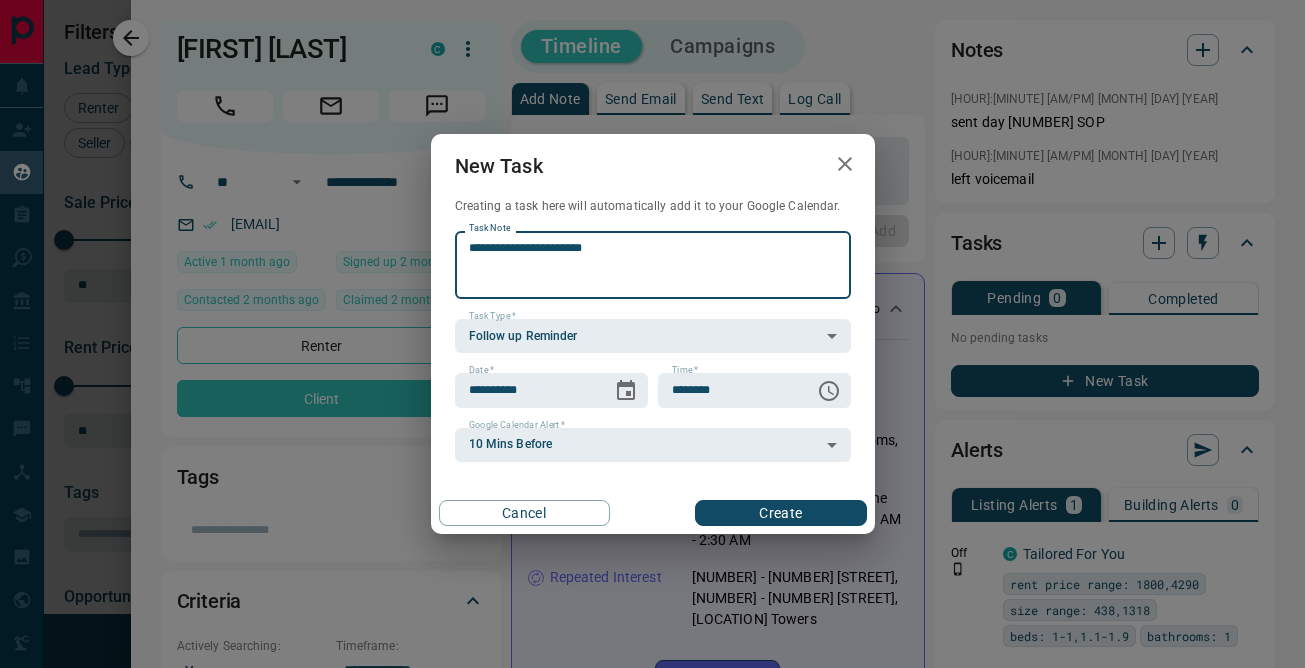 scroll, scrollTop: 0, scrollLeft: 454, axis: horizontal 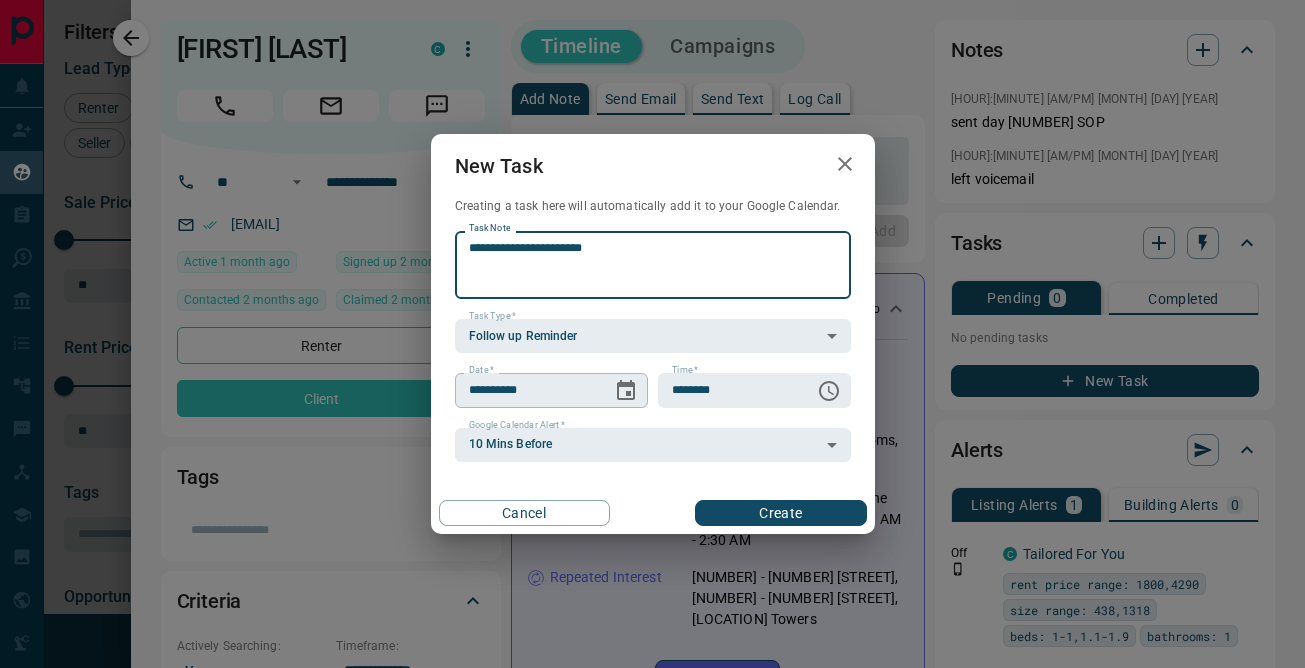 click 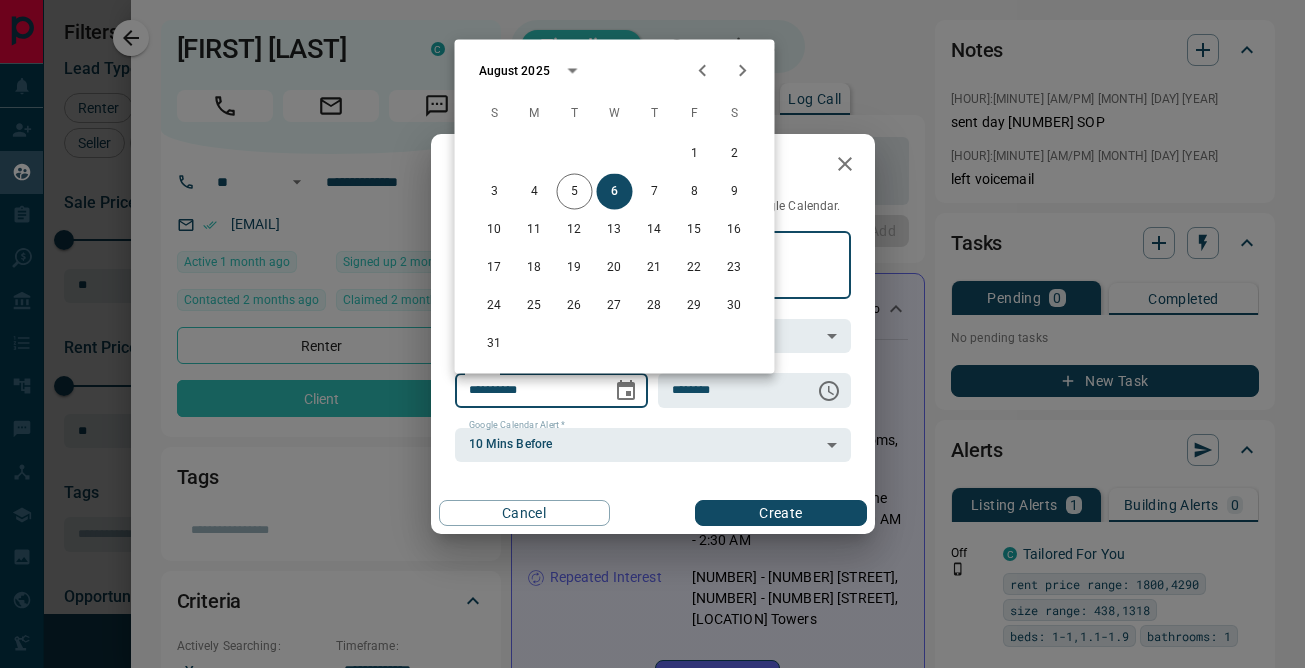 click on "**********" at bounding box center (653, 265) 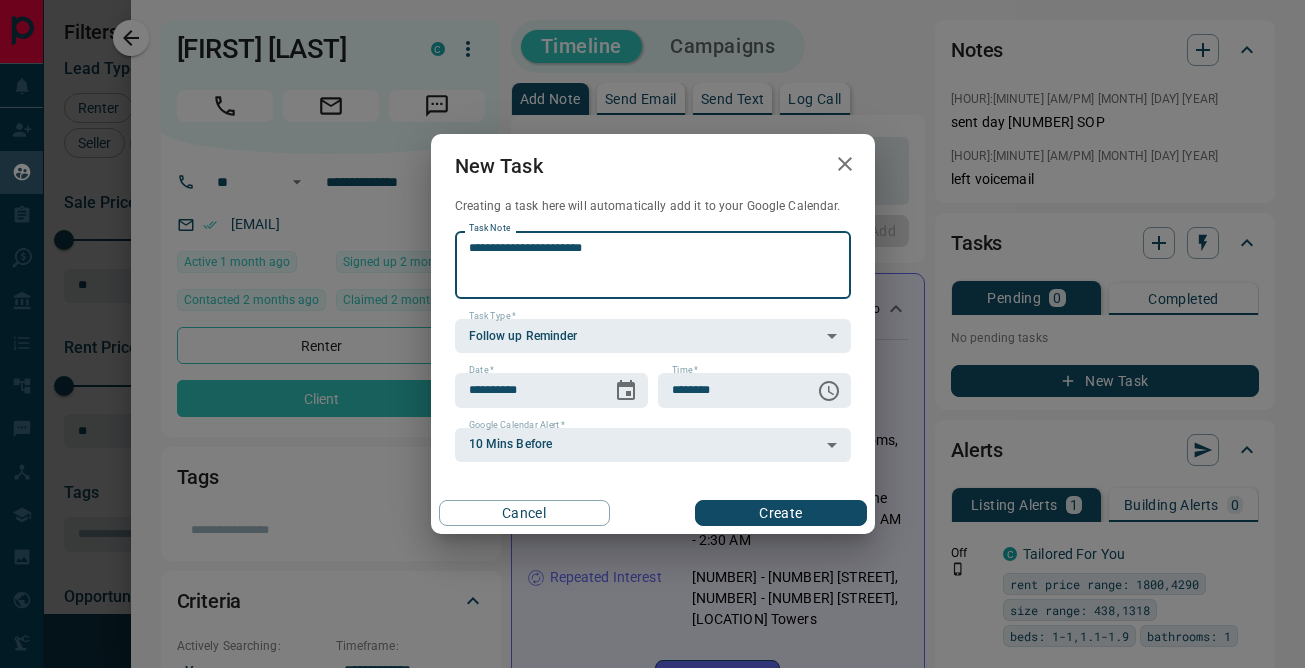 click on "**********" at bounding box center (653, 265) 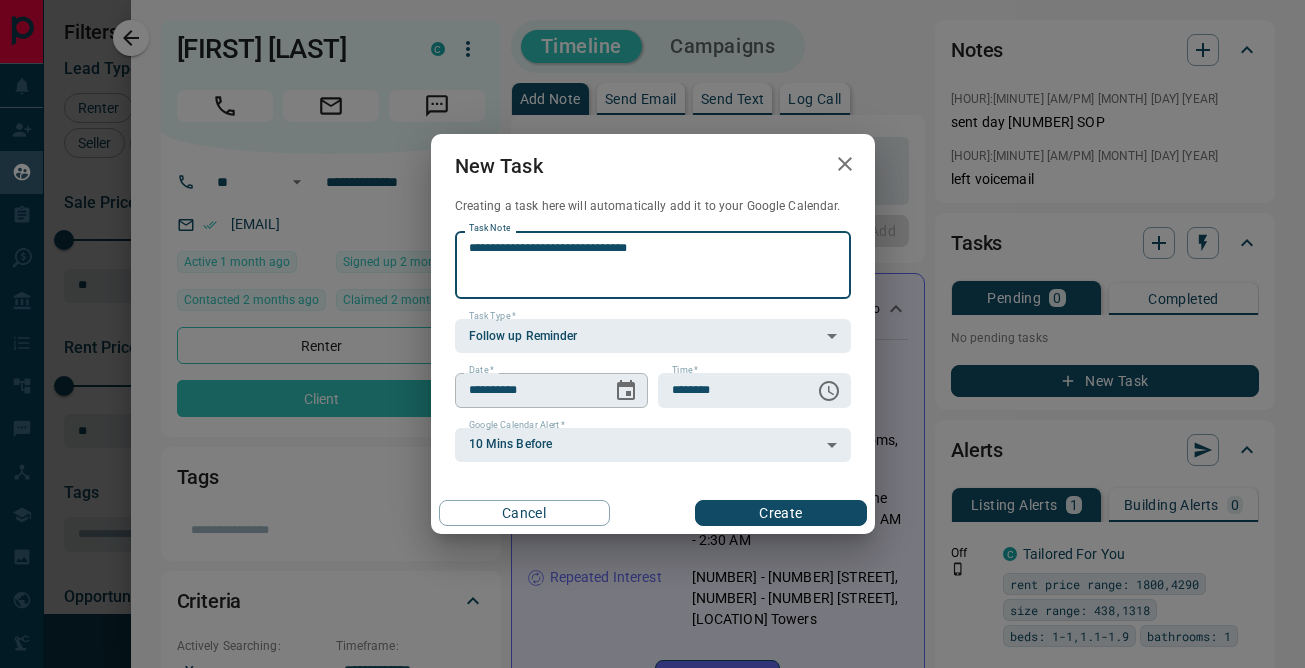 type on "**********" 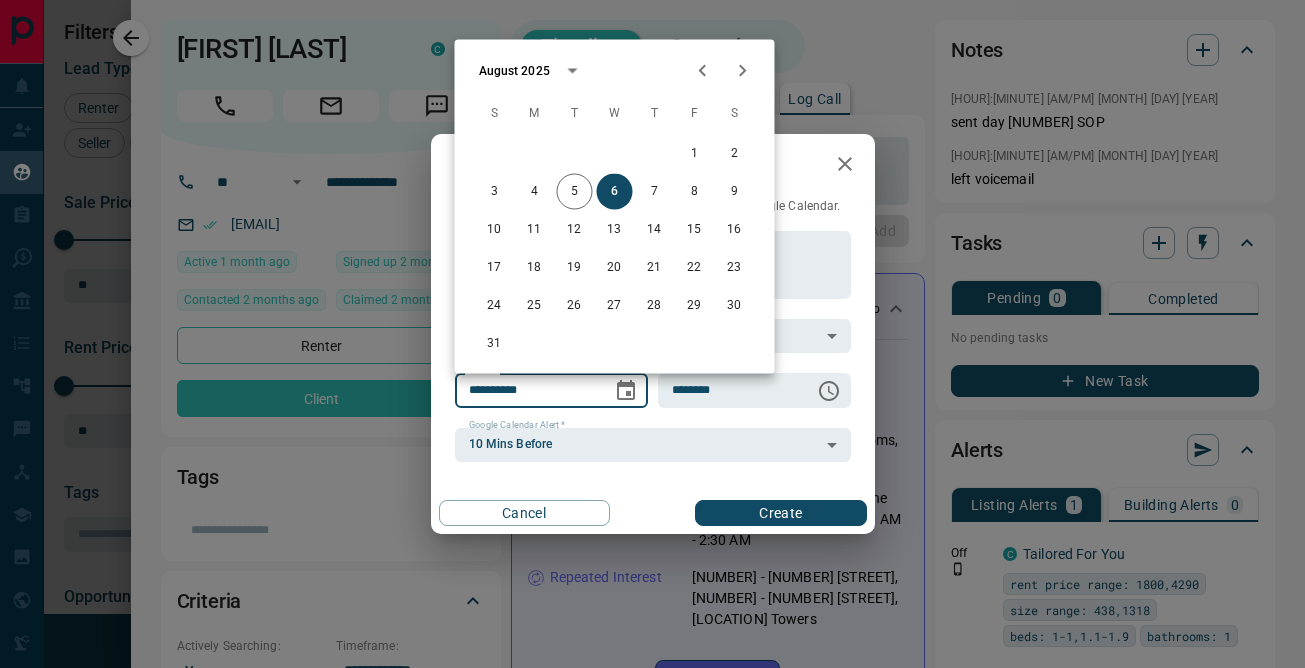 click 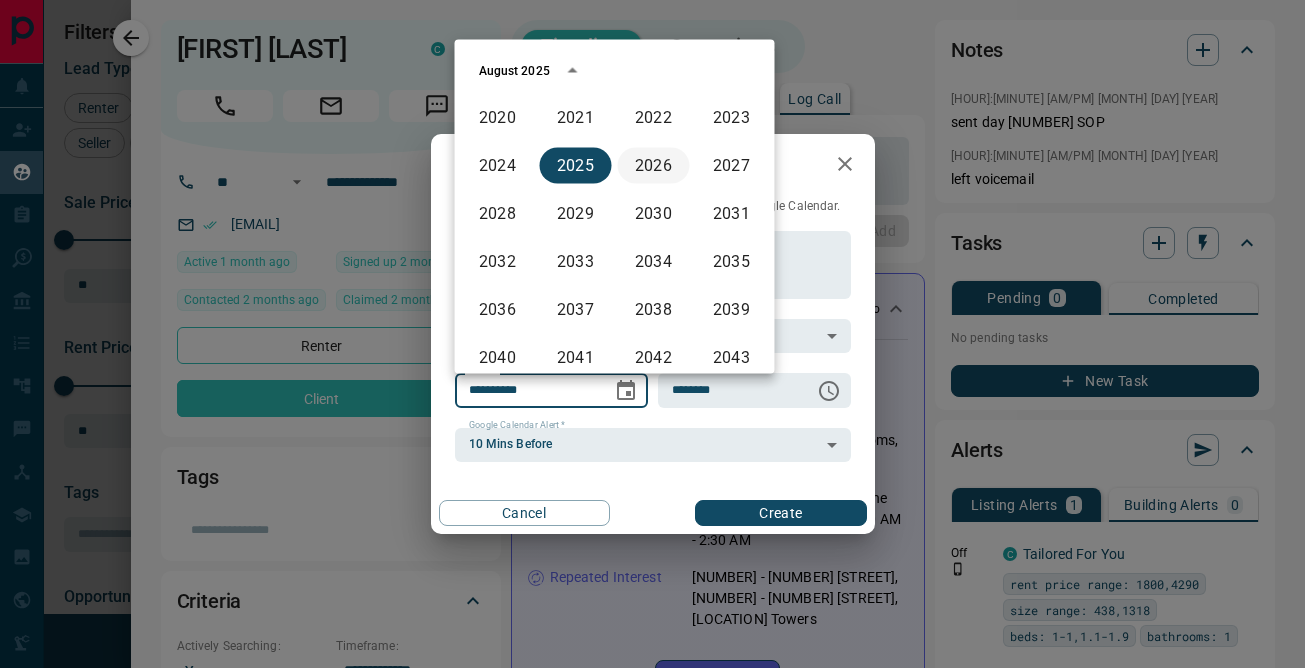 click on "2026" at bounding box center [654, 166] 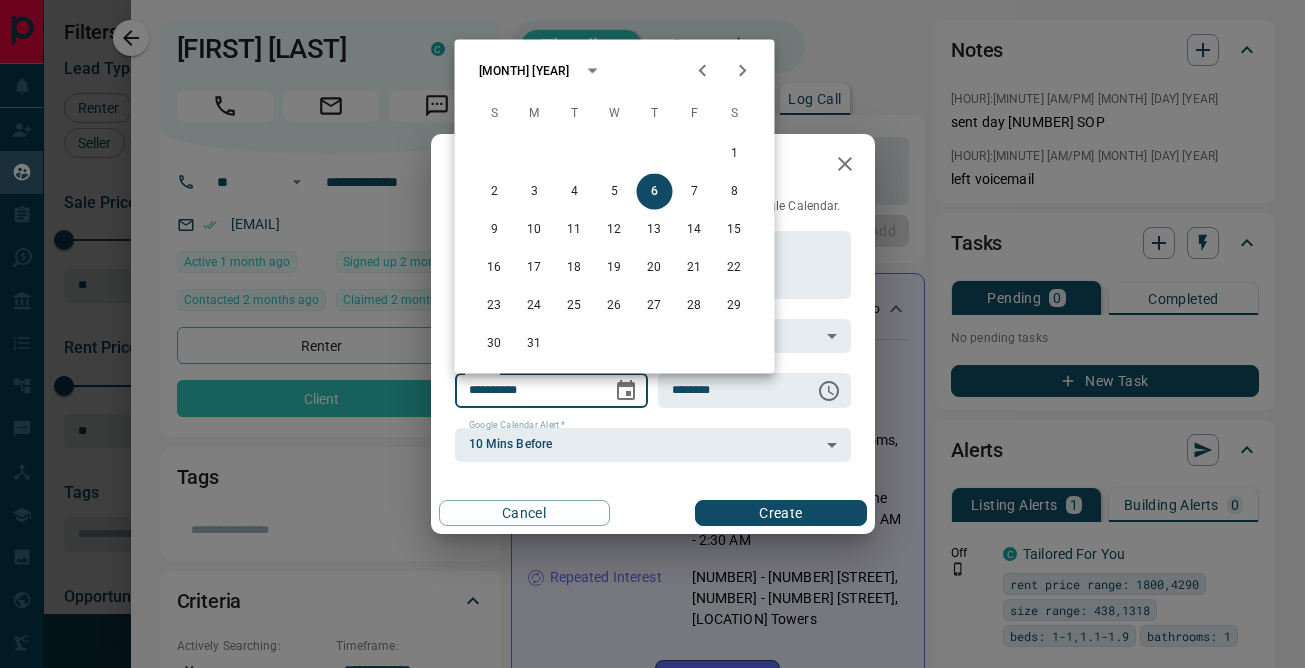 click 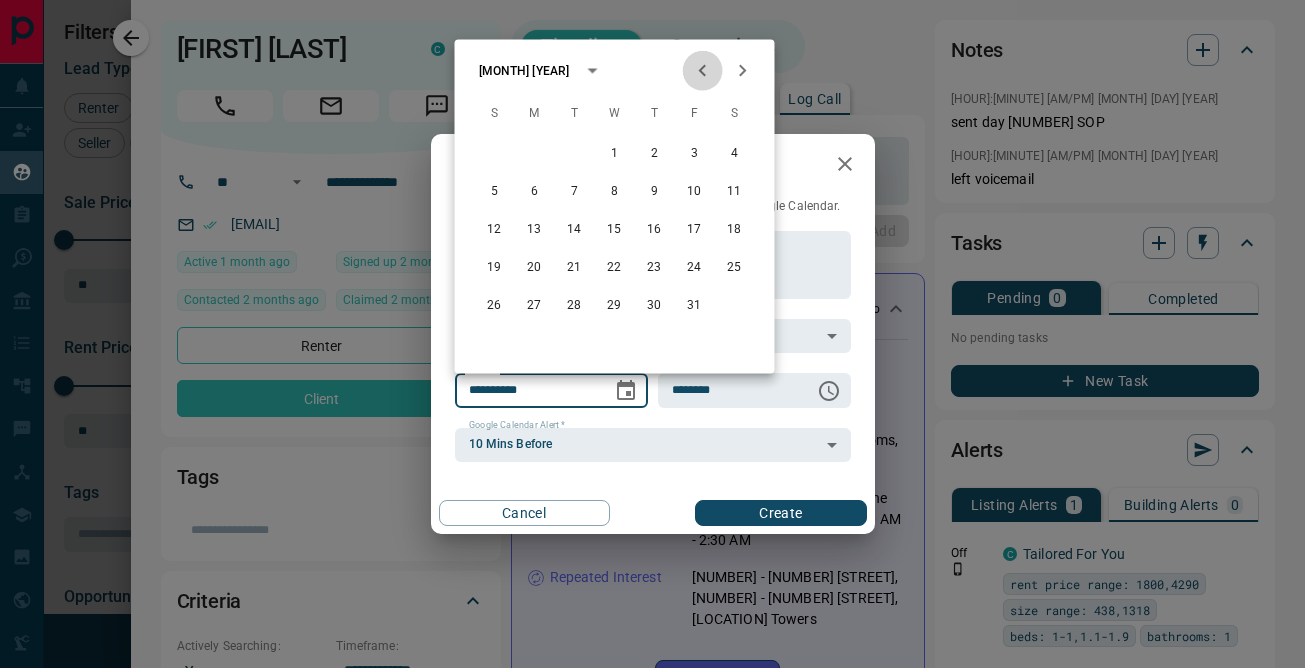 click 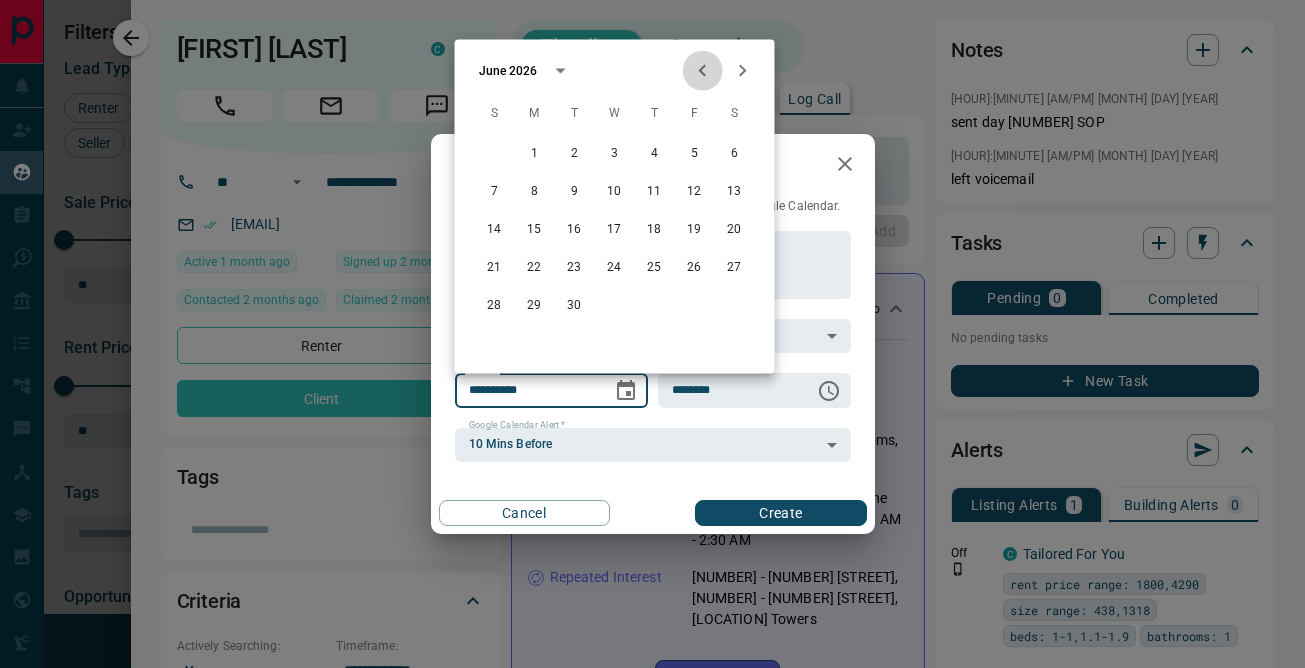 click 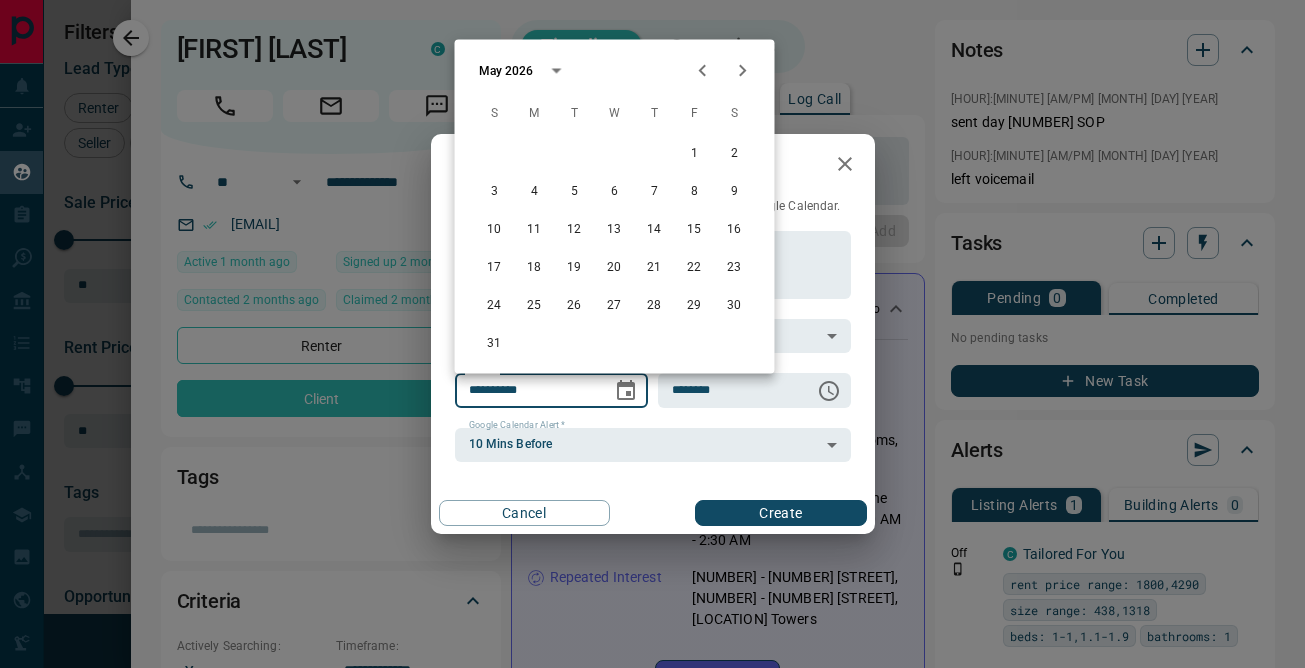 click 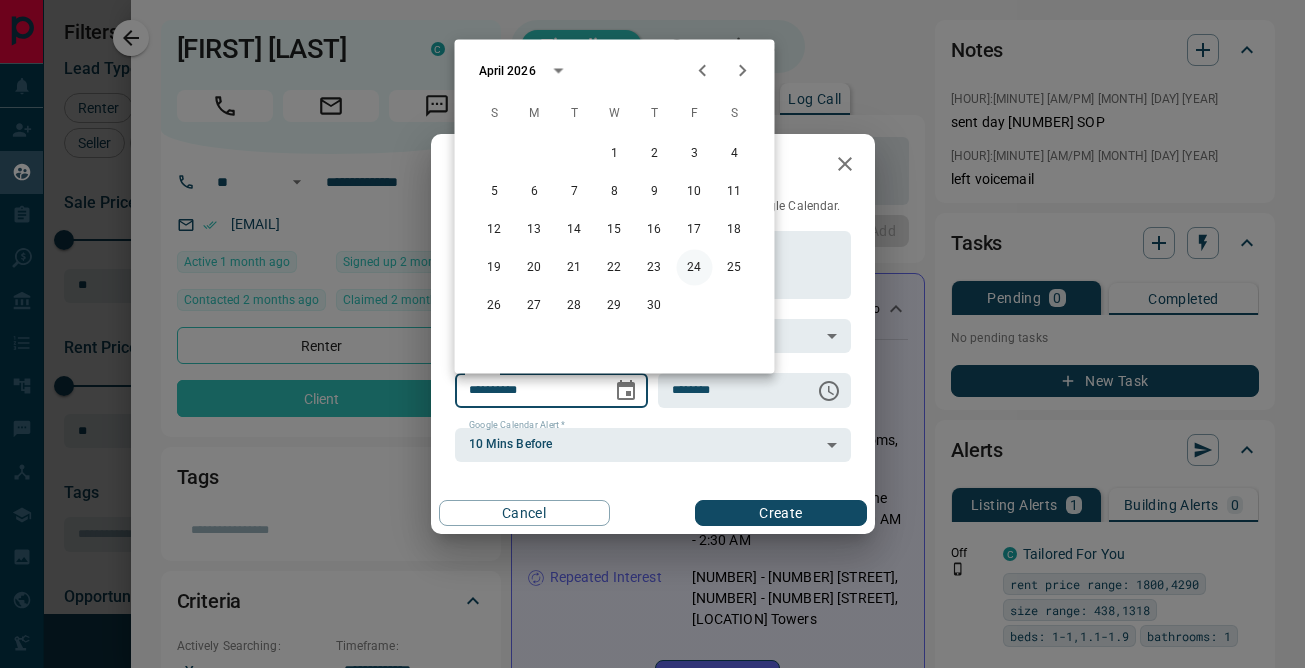 click on "24" at bounding box center (695, 268) 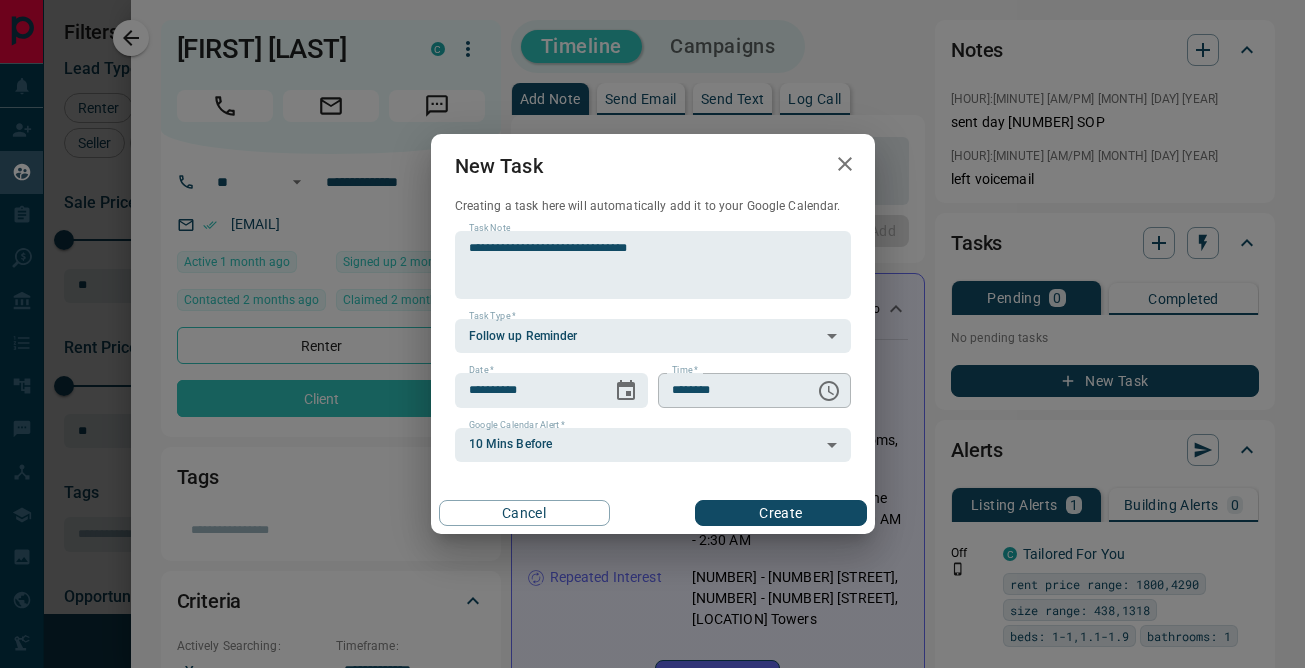click on "********" at bounding box center (729, 390) 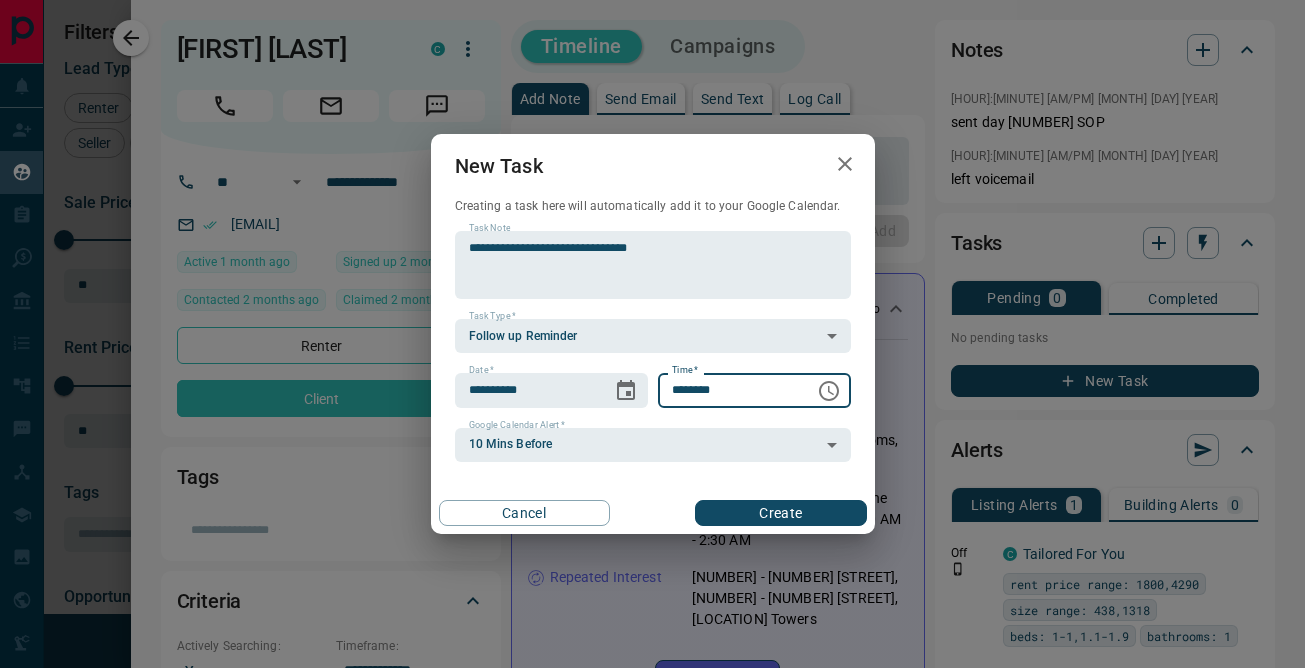 type on "********" 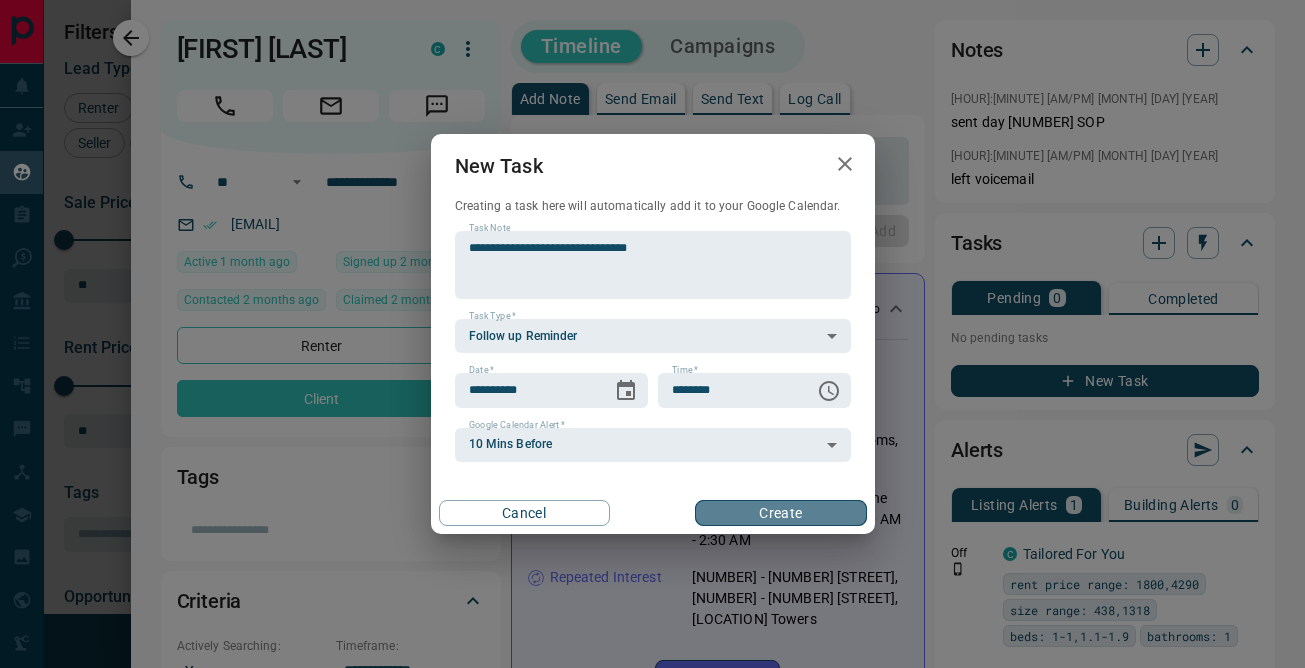 click on "Create" at bounding box center (780, 513) 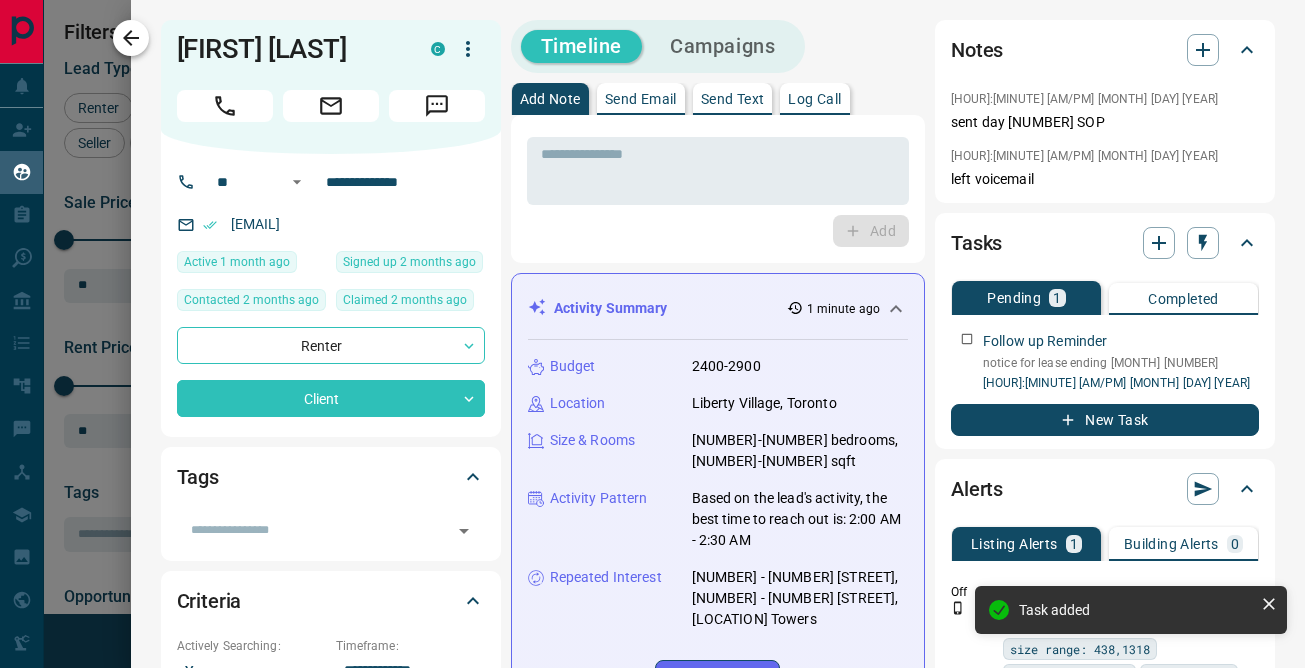 click 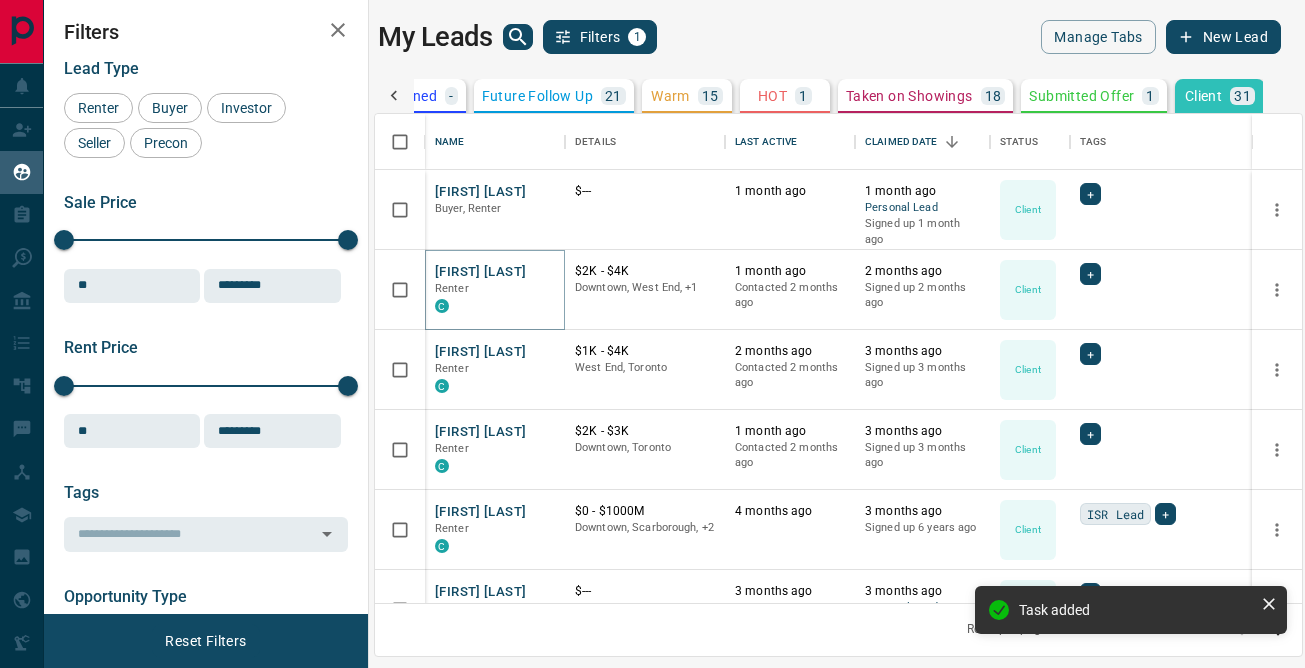 scroll, scrollTop: 0, scrollLeft: 454, axis: horizontal 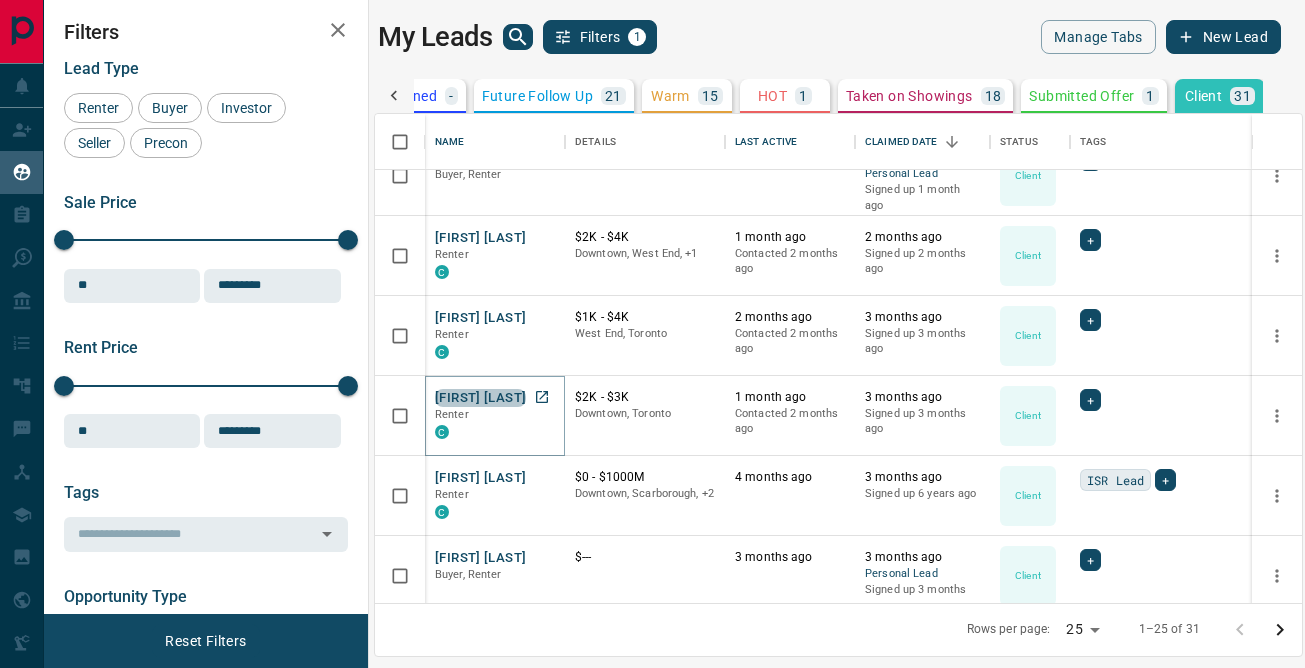 click on "[FIRST] [LAST]" at bounding box center (480, 398) 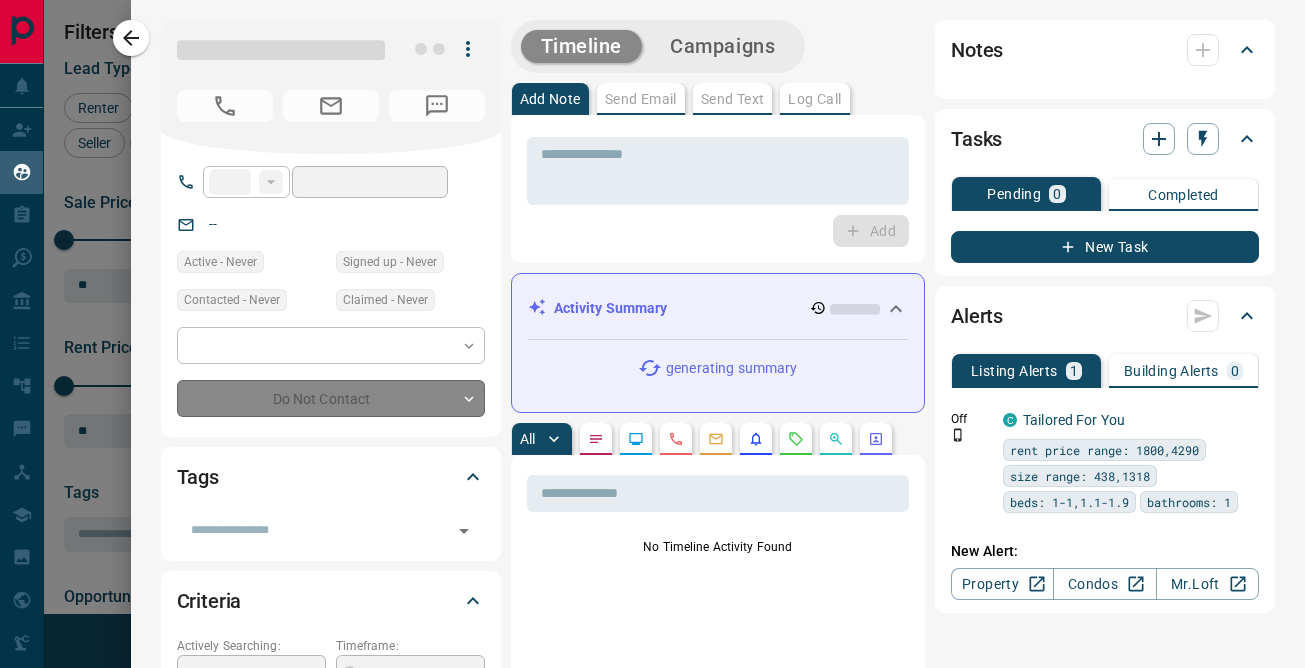 type on "**" 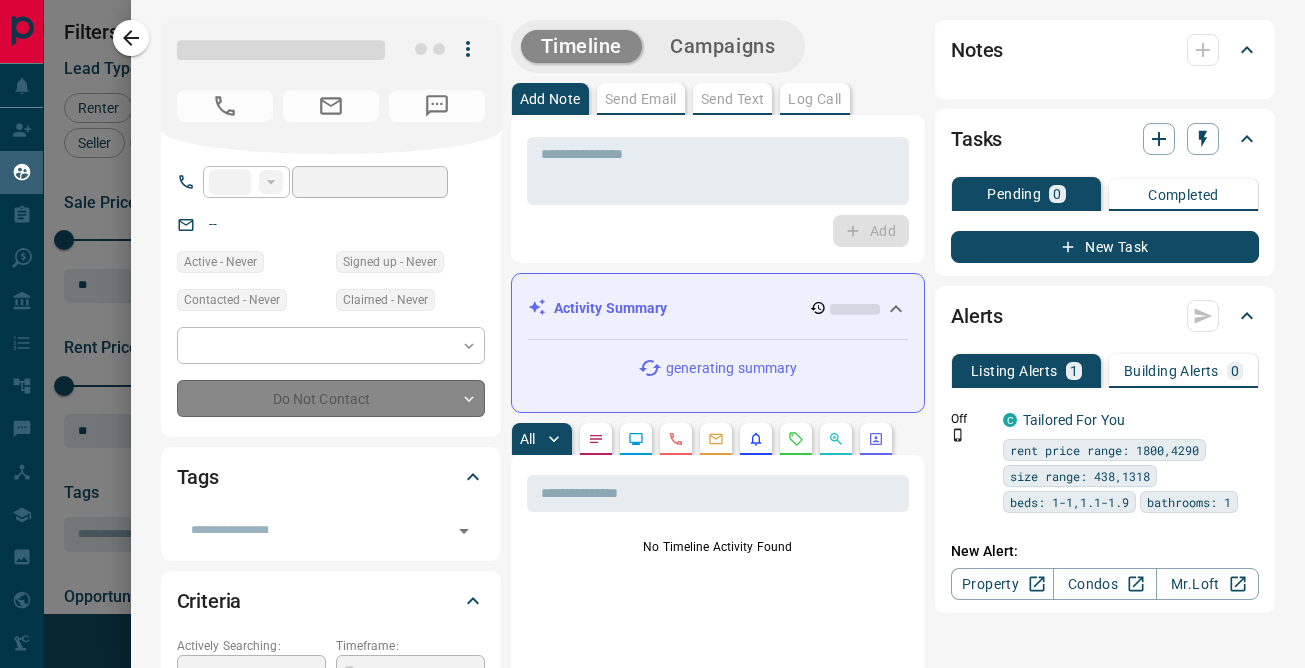 type on "**********" 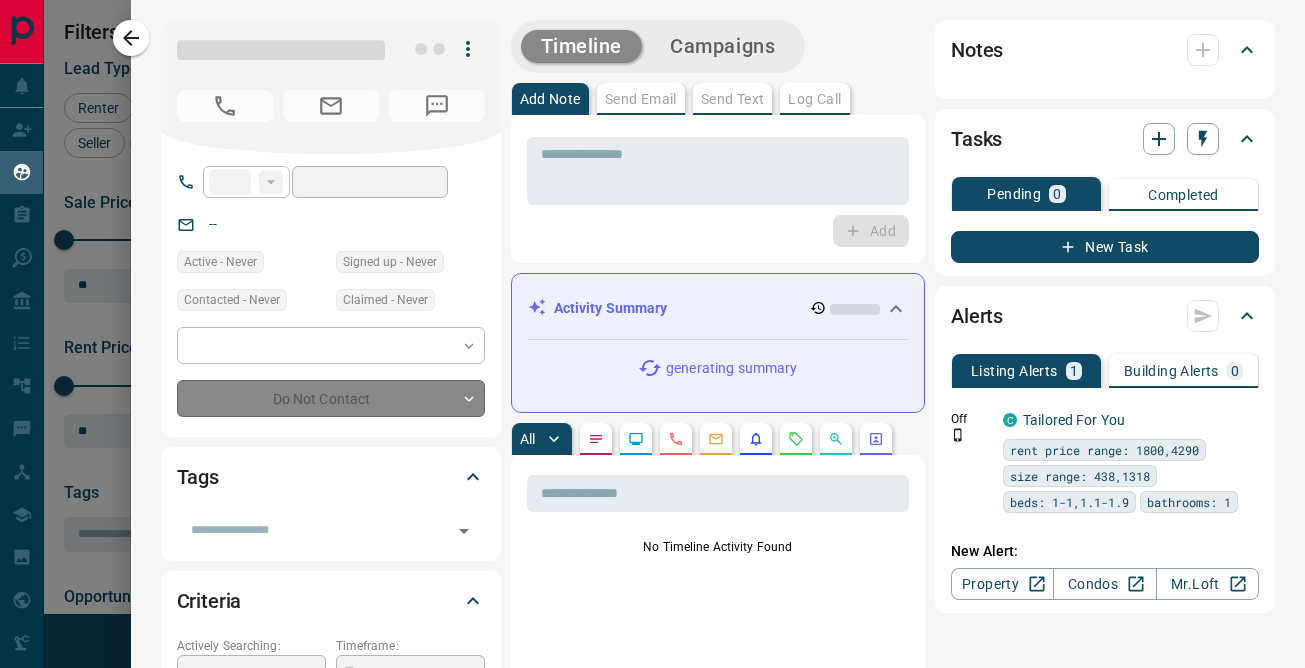 type on "**********" 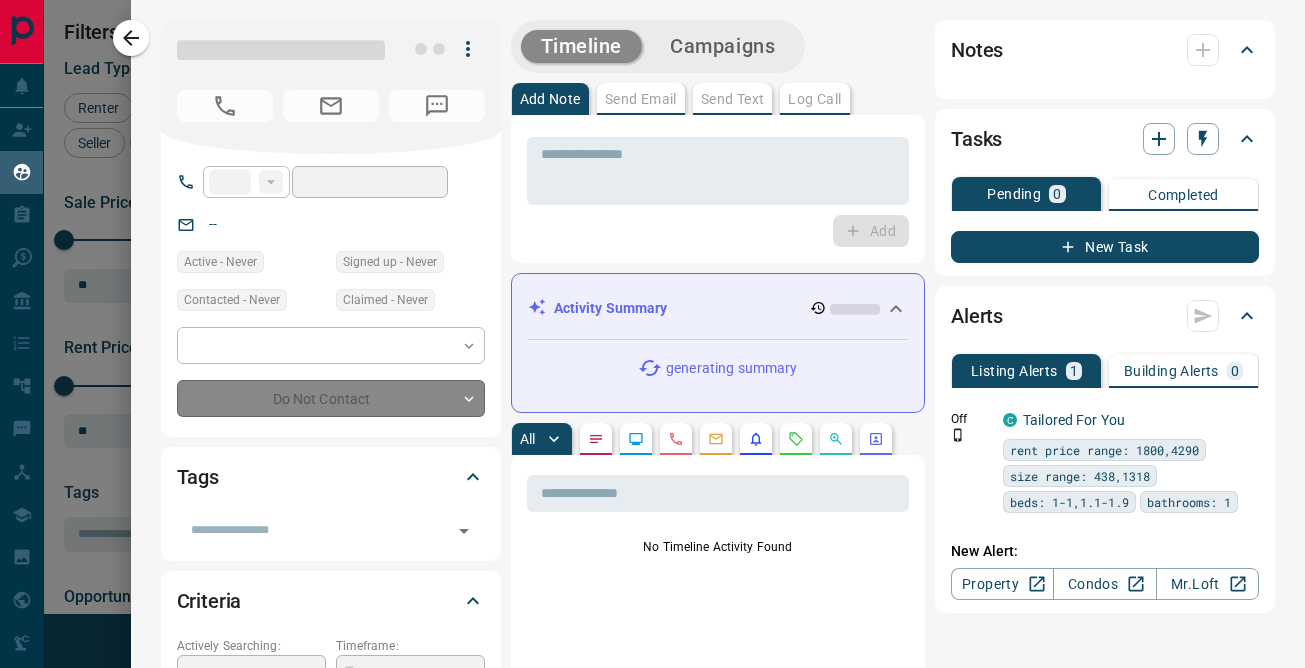 type on "**********" 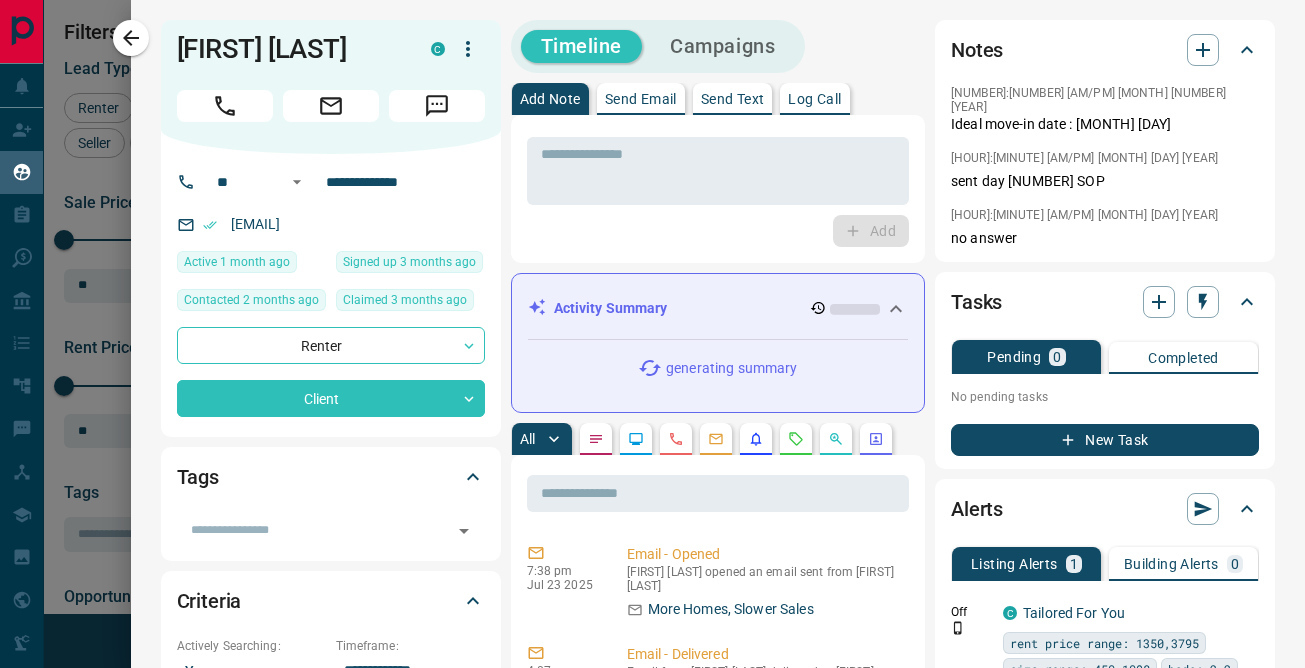 click on "New Task" at bounding box center (1105, 440) 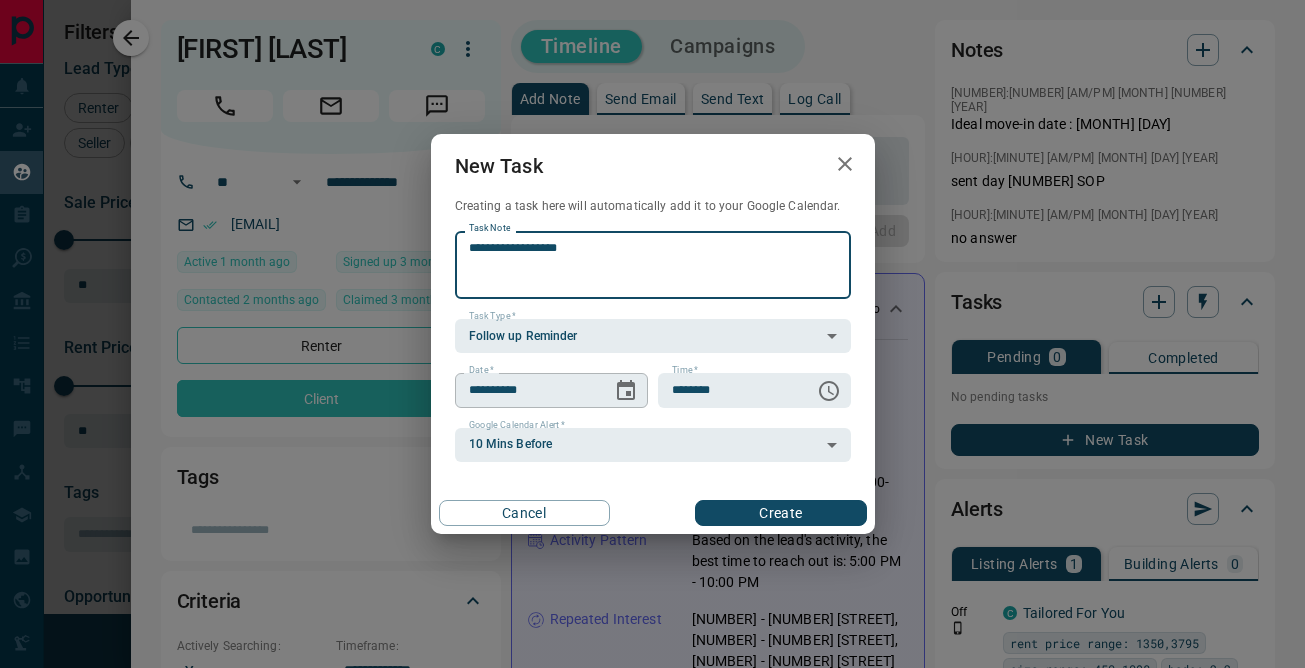 type on "**********" 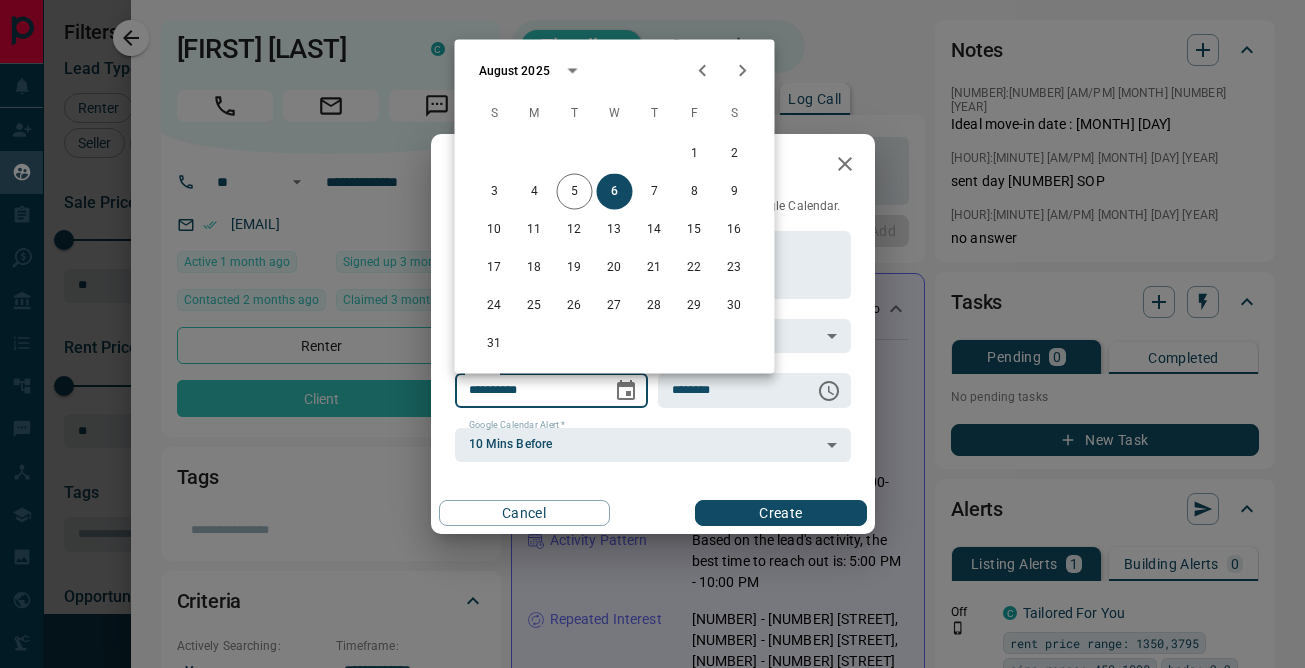 click 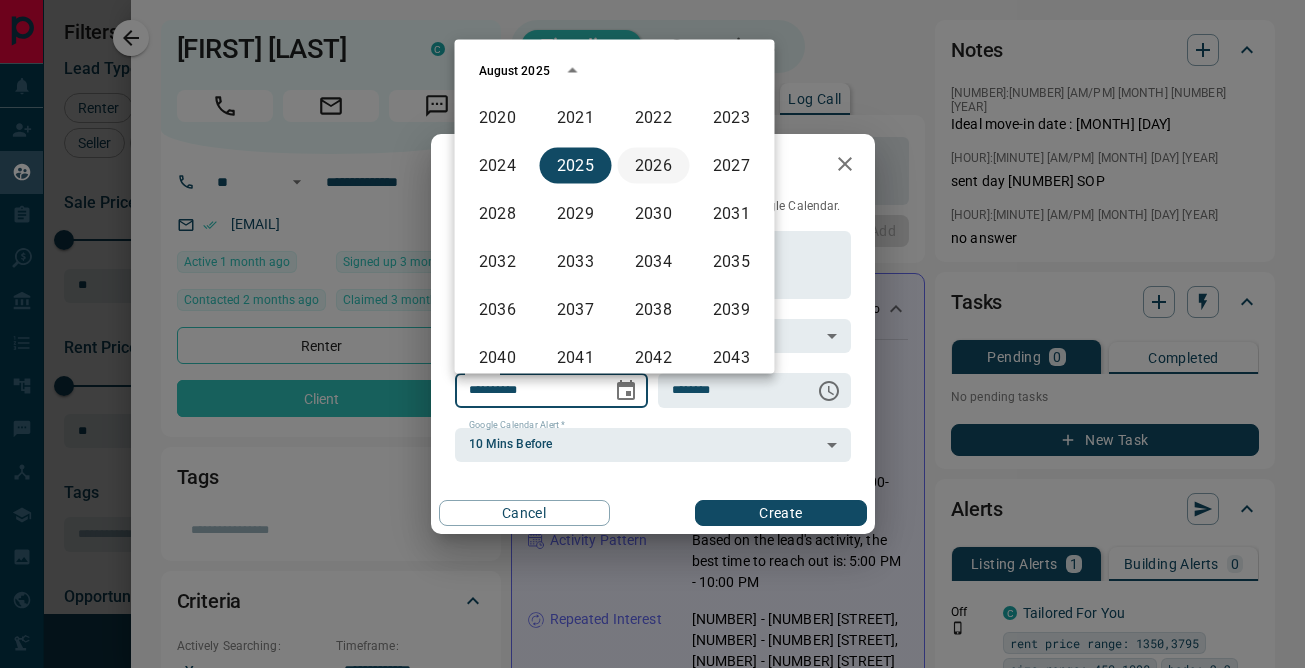 click on "2026" at bounding box center [654, 166] 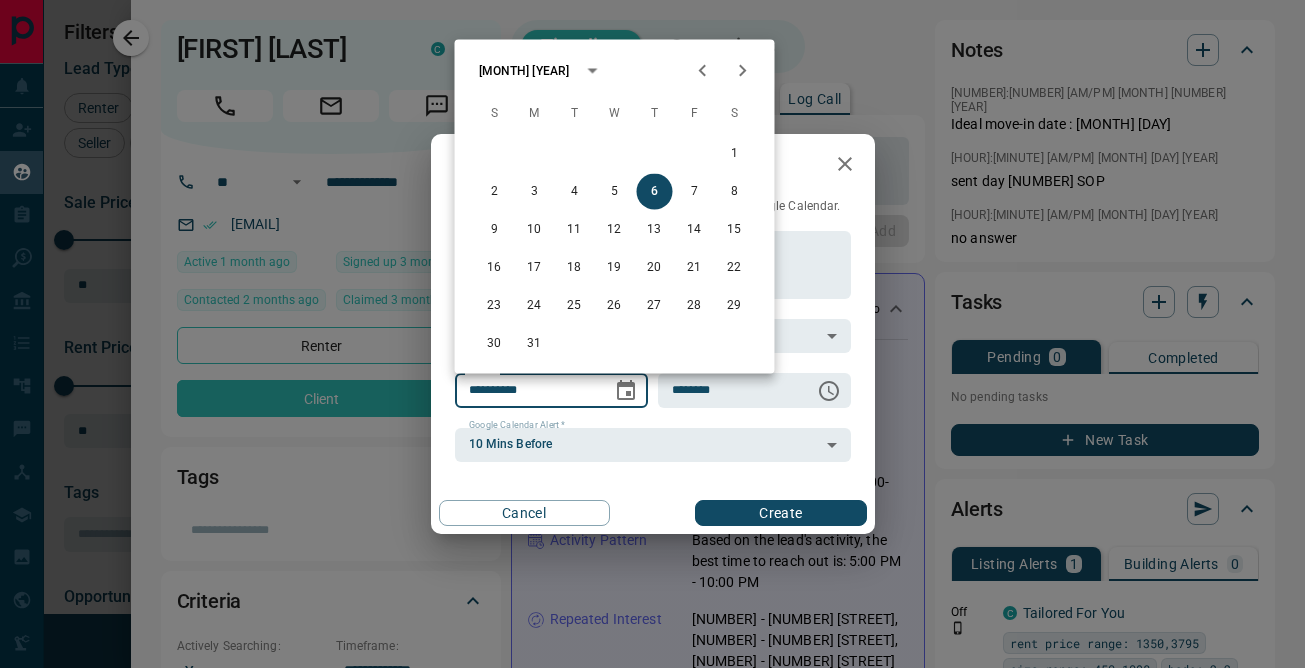 click at bounding box center [703, 71] 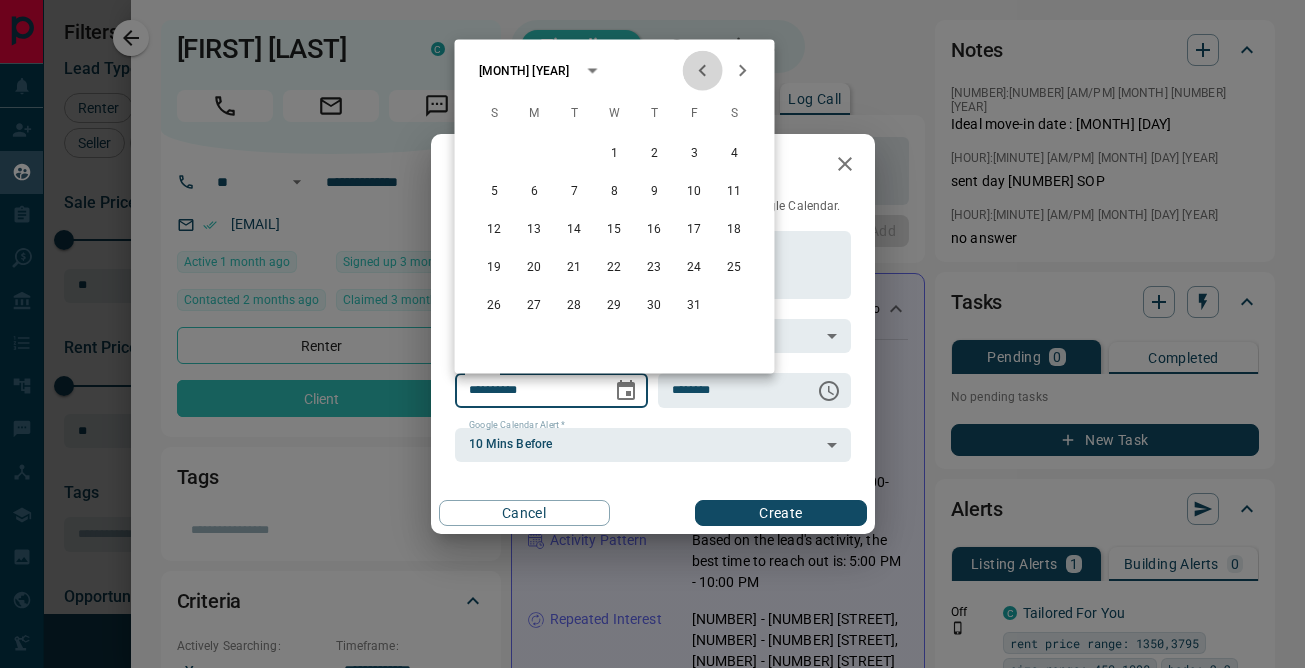 click 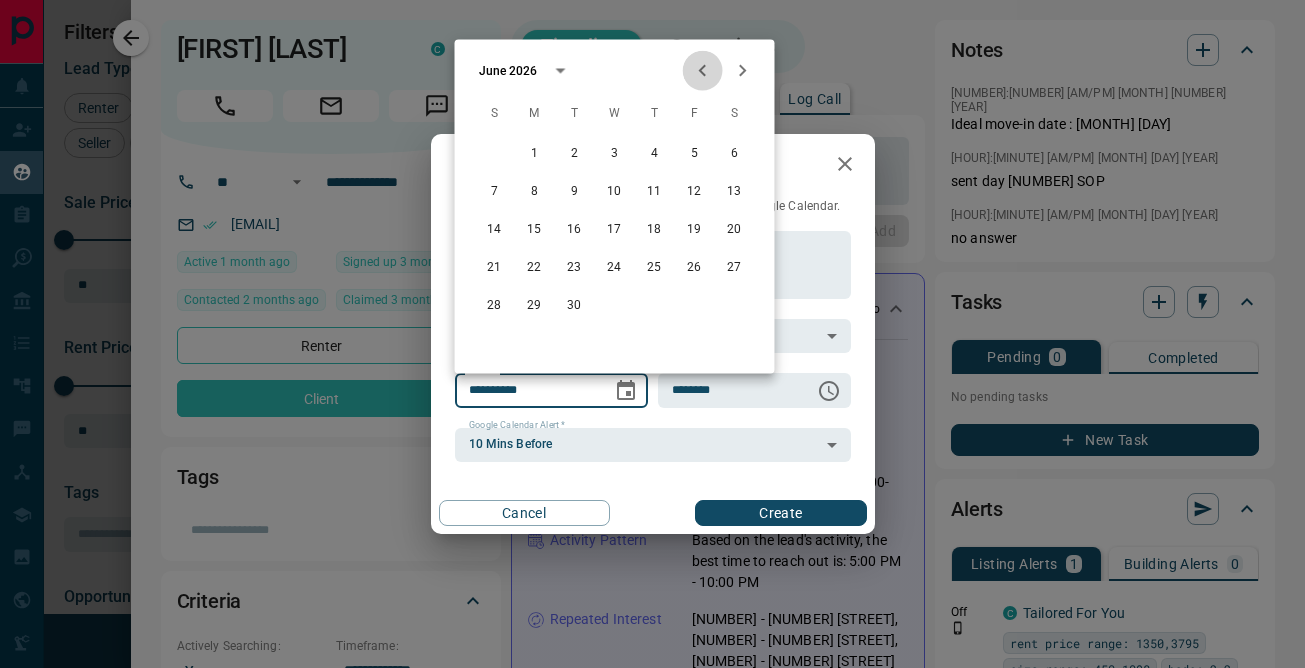 click 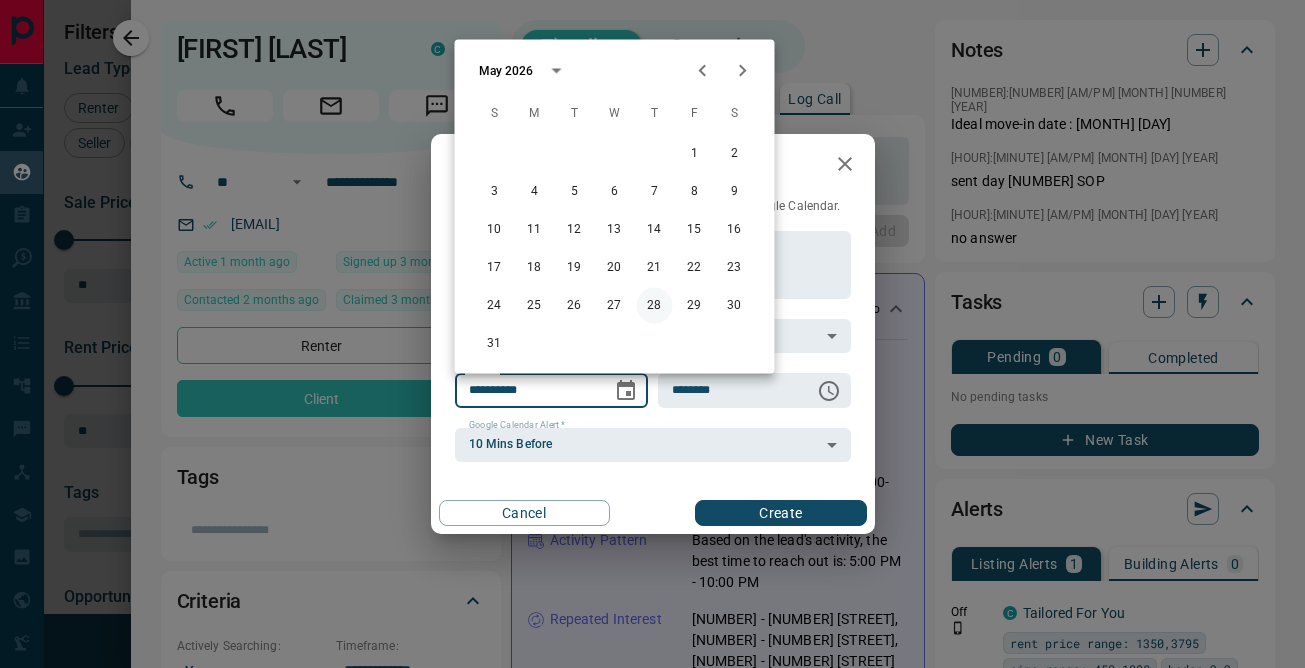 click on "28" at bounding box center [655, 306] 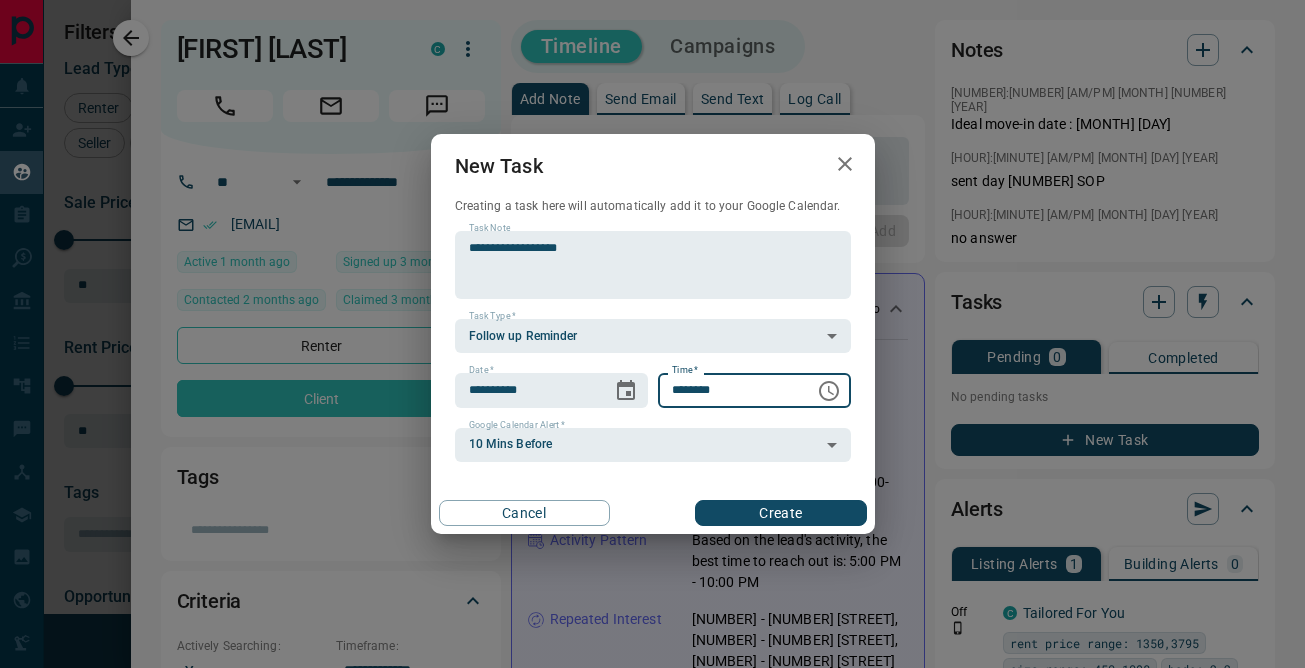 click on "********" at bounding box center (729, 390) 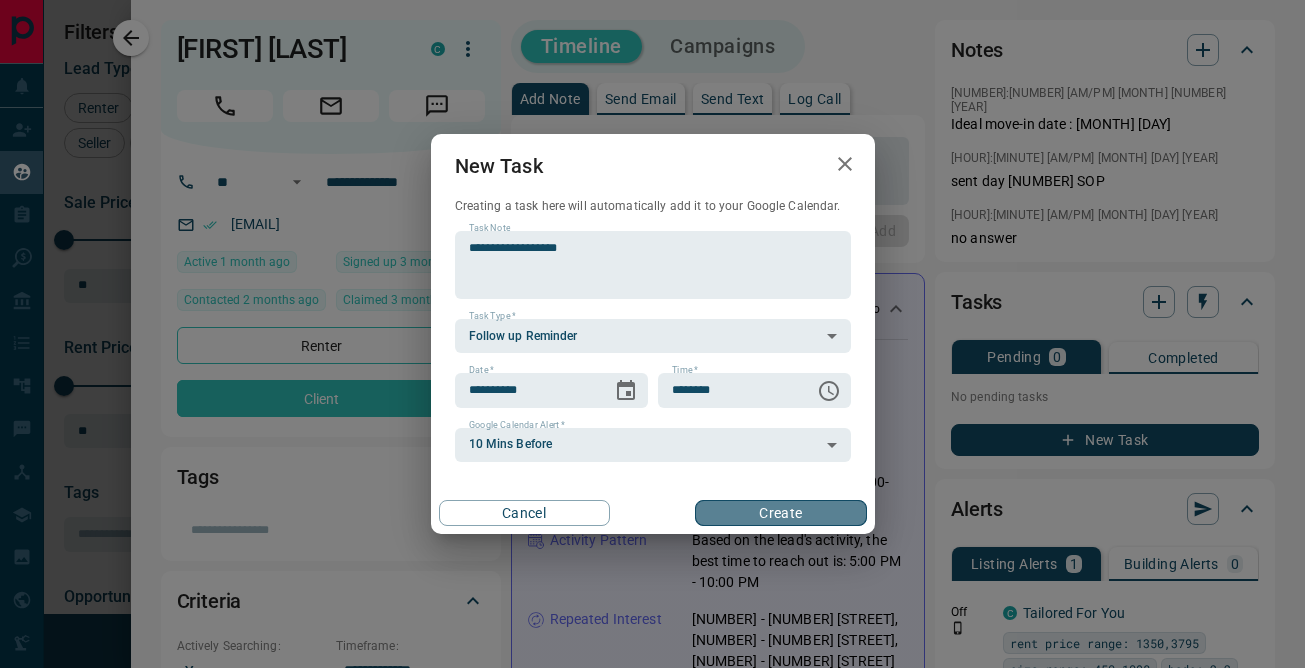 click on "Create" at bounding box center (780, 513) 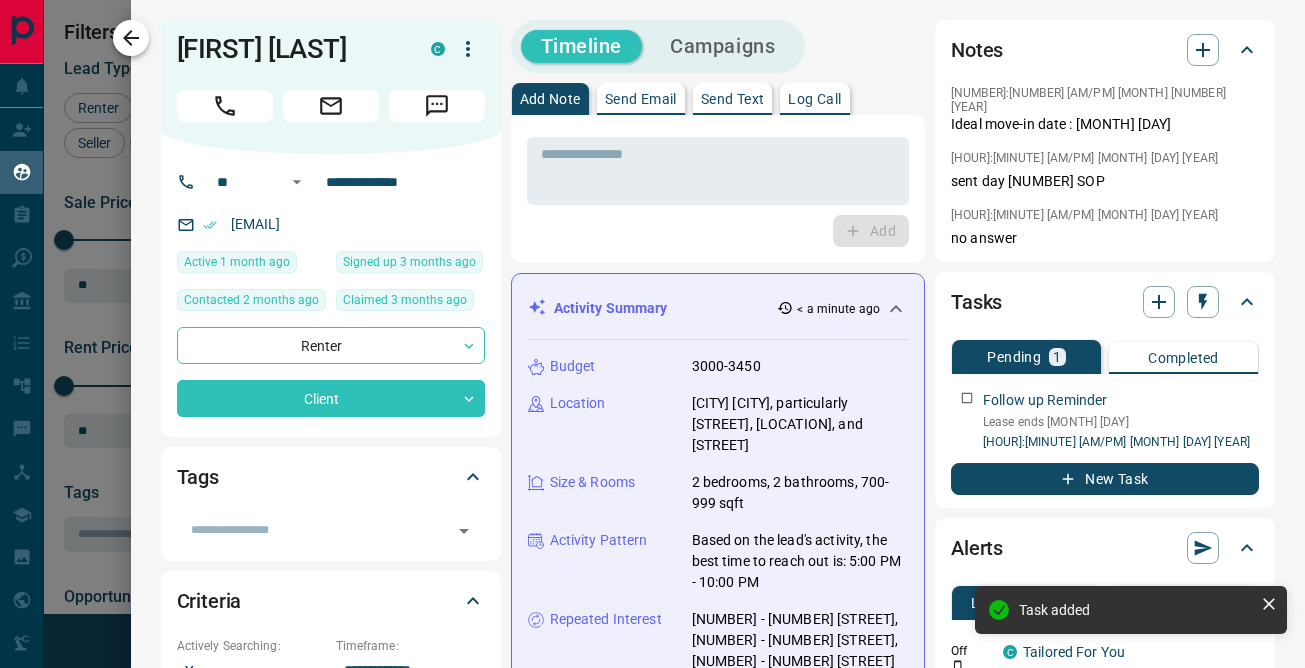 click 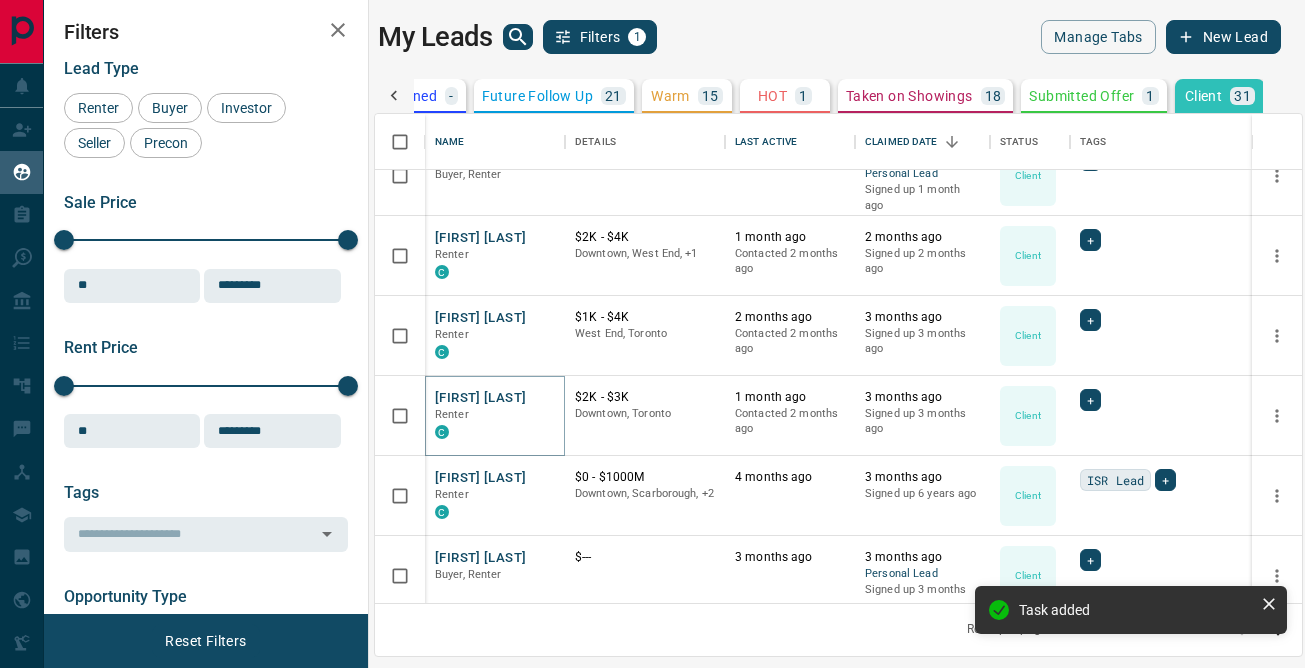 scroll, scrollTop: 0, scrollLeft: 454, axis: horizontal 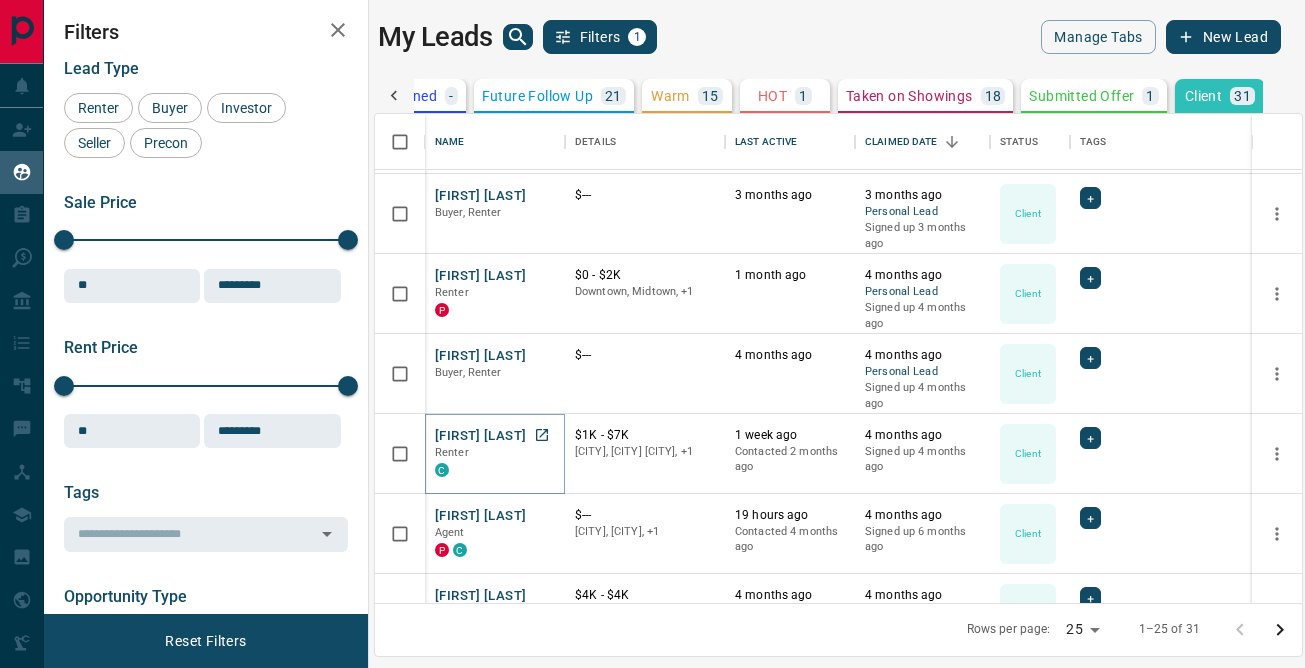 click on "[FIRST] [LAST]" at bounding box center (480, 436) 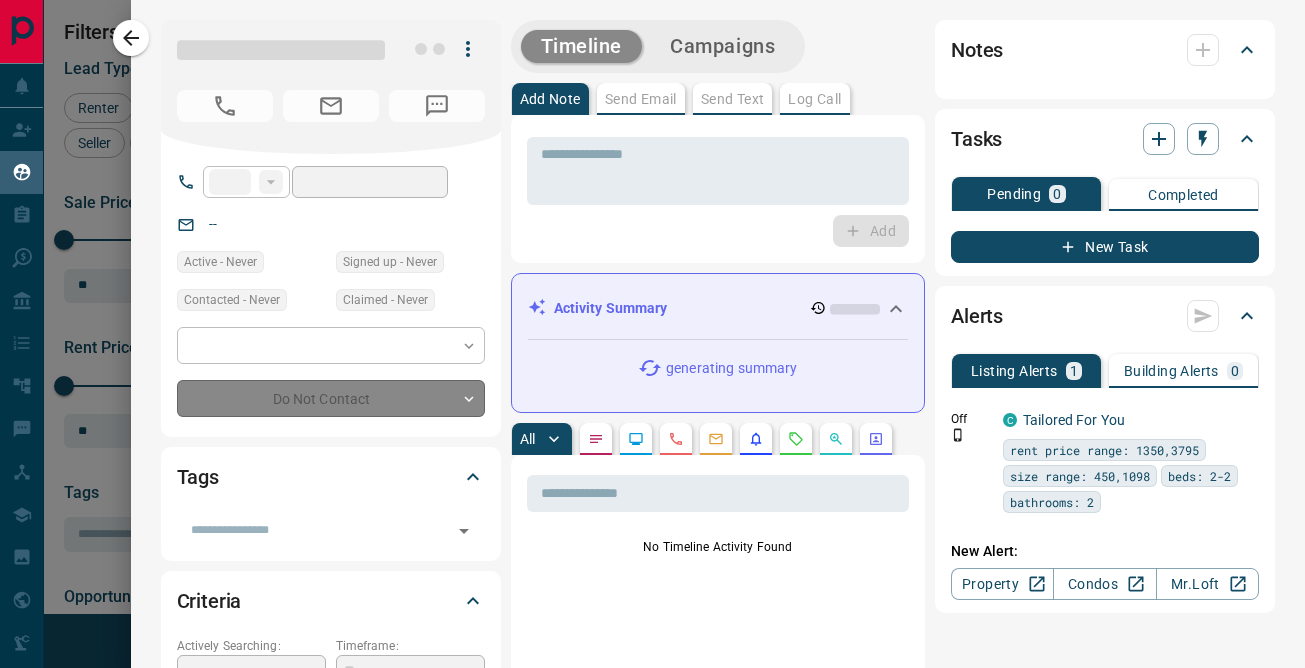 type on "***" 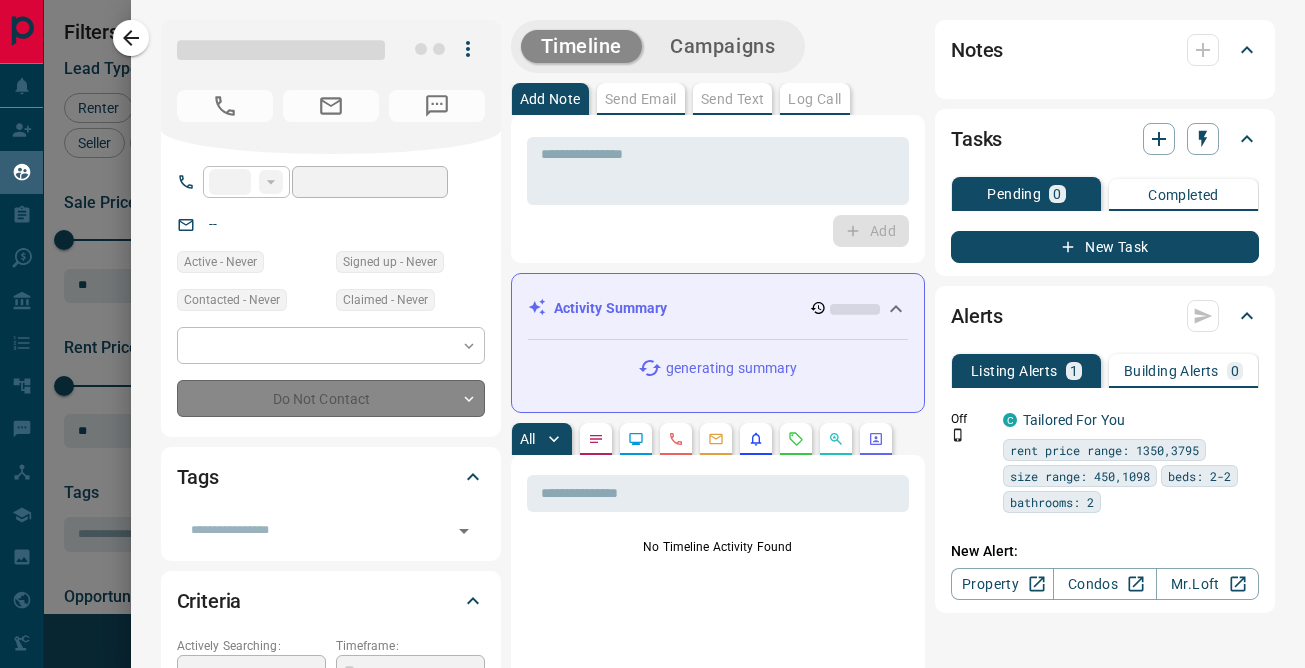 type on "**********" 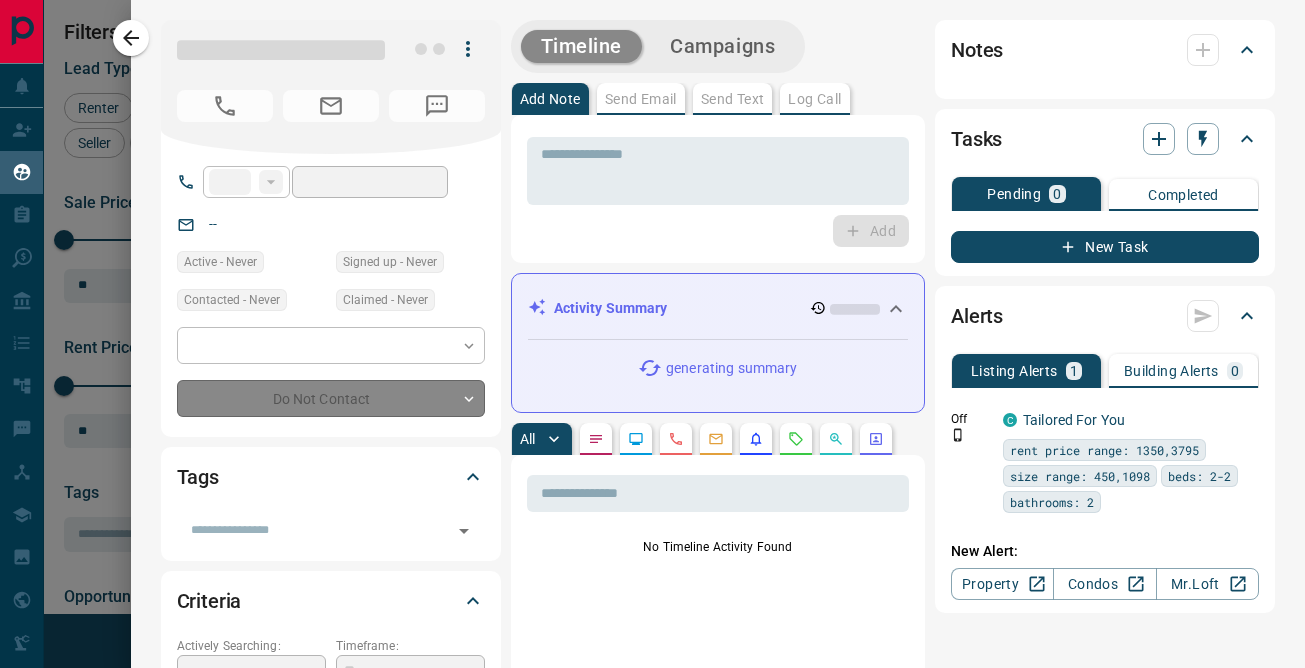 type on "**********" 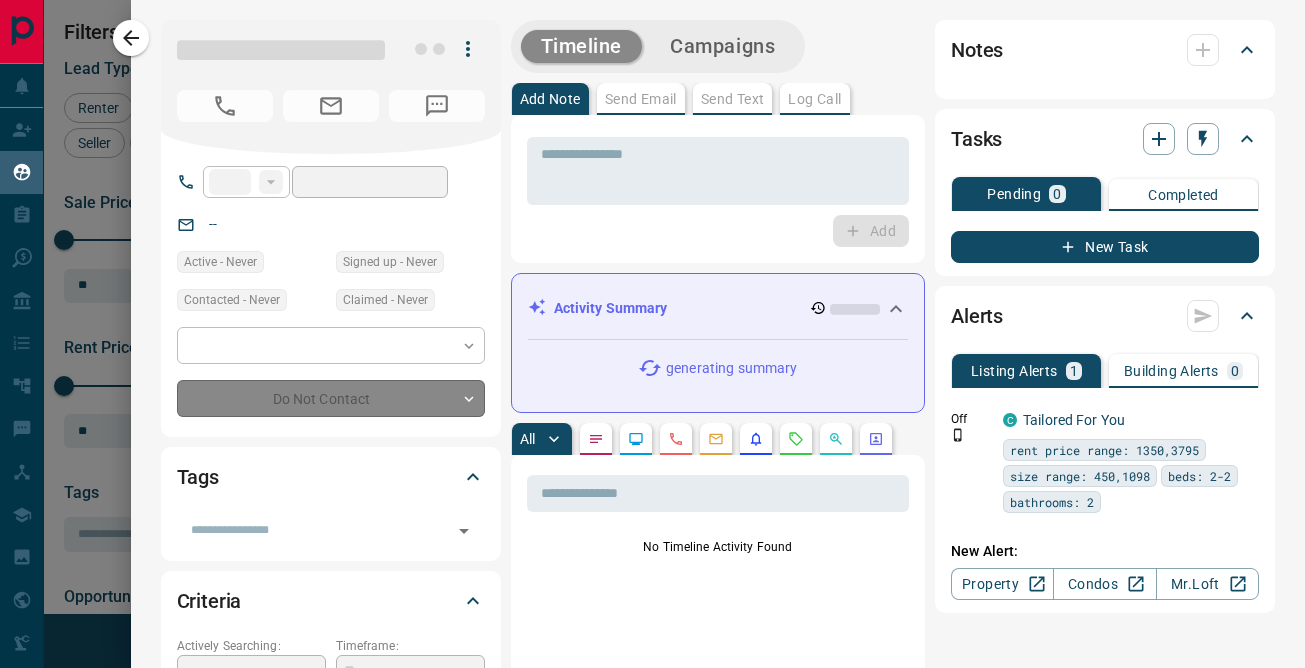type on "**" 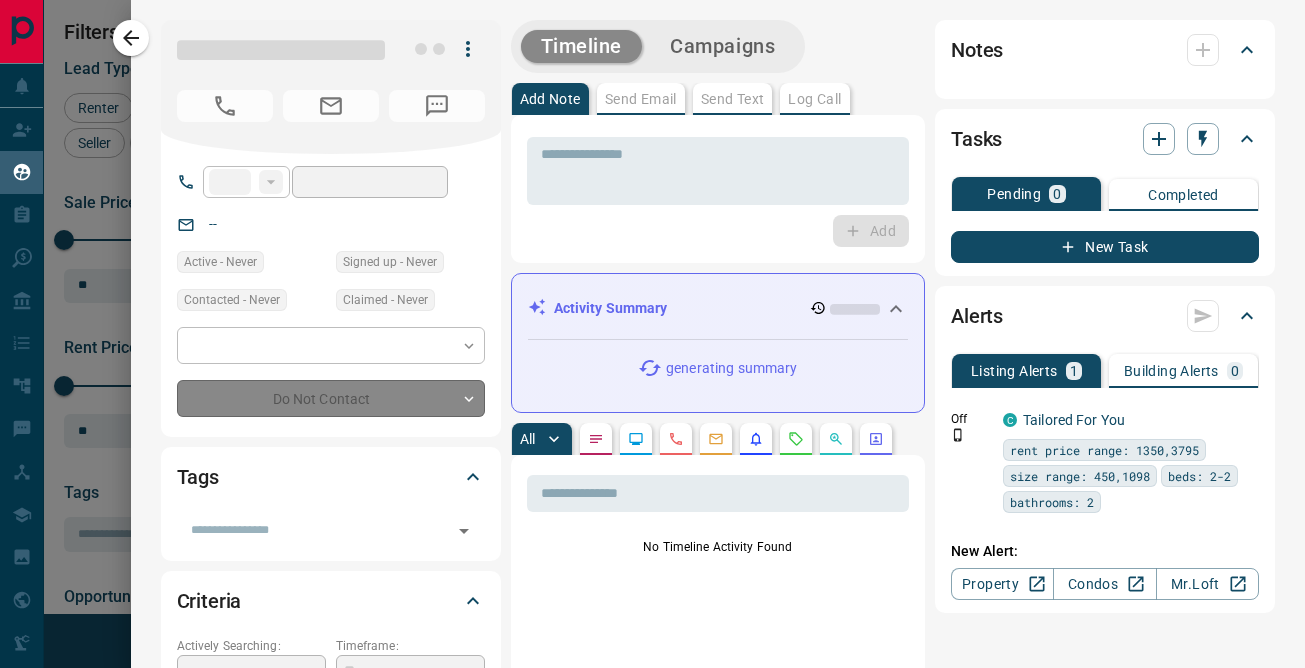 type on "*" 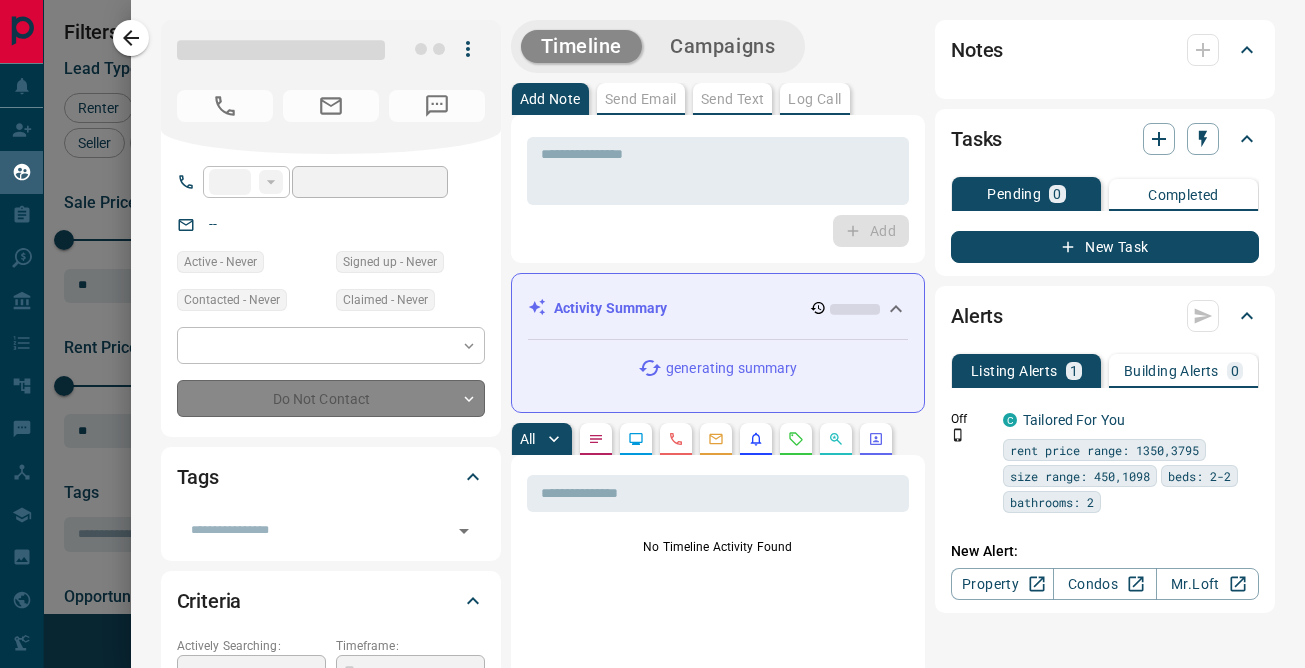 type on "*******" 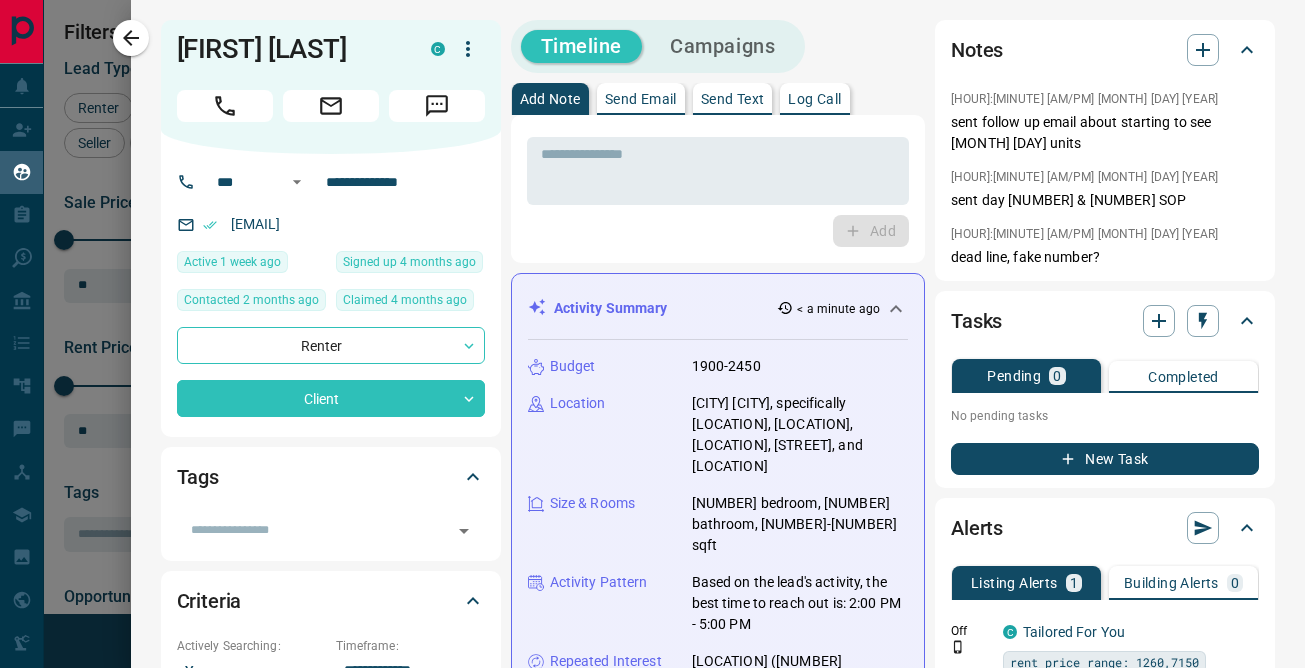 click on "New Task" at bounding box center (1105, 459) 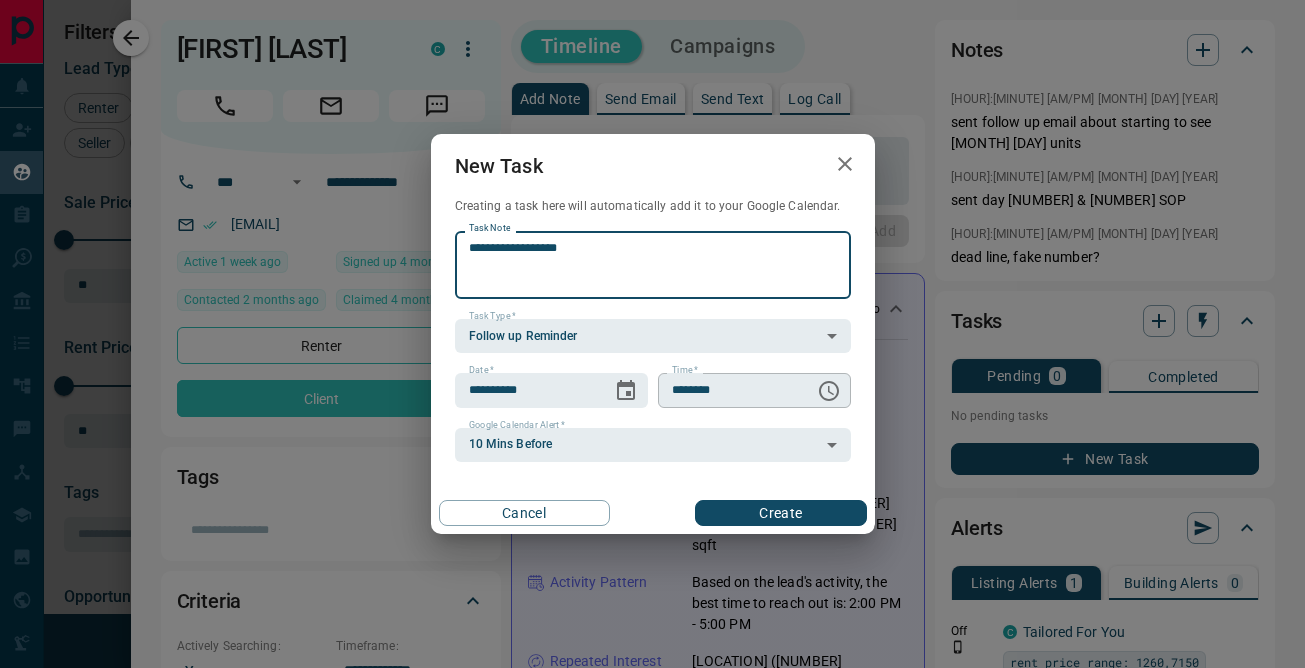 type on "**********" 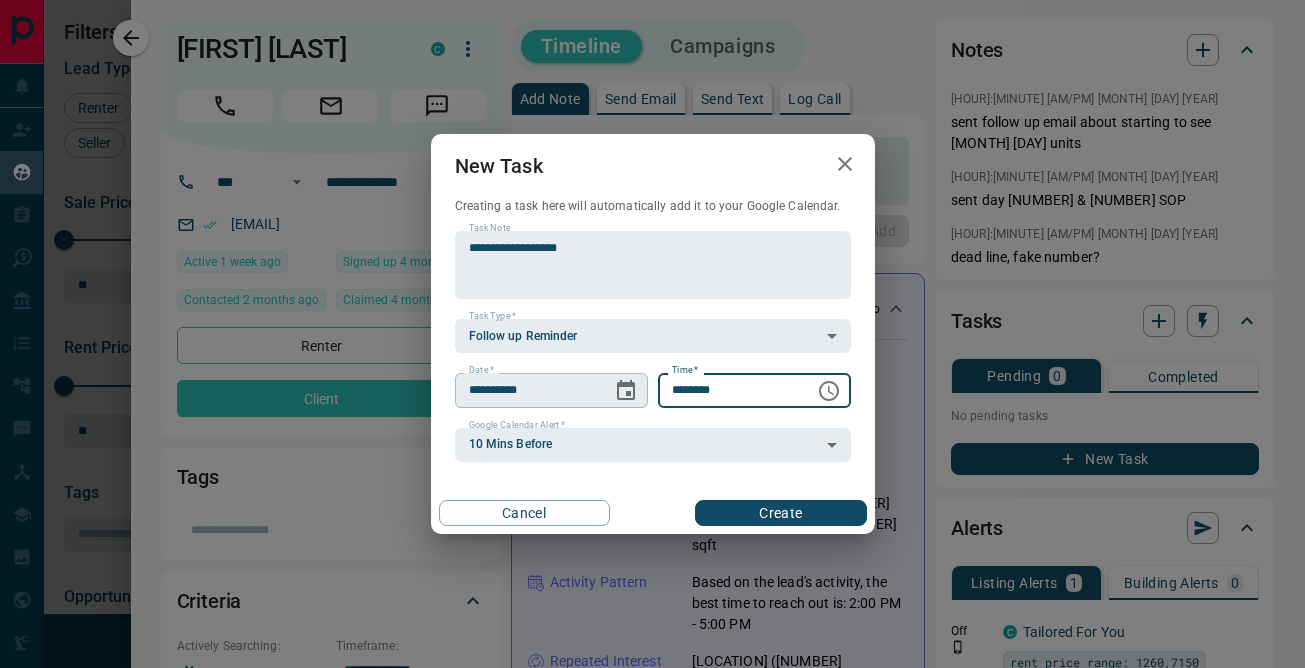 type on "********" 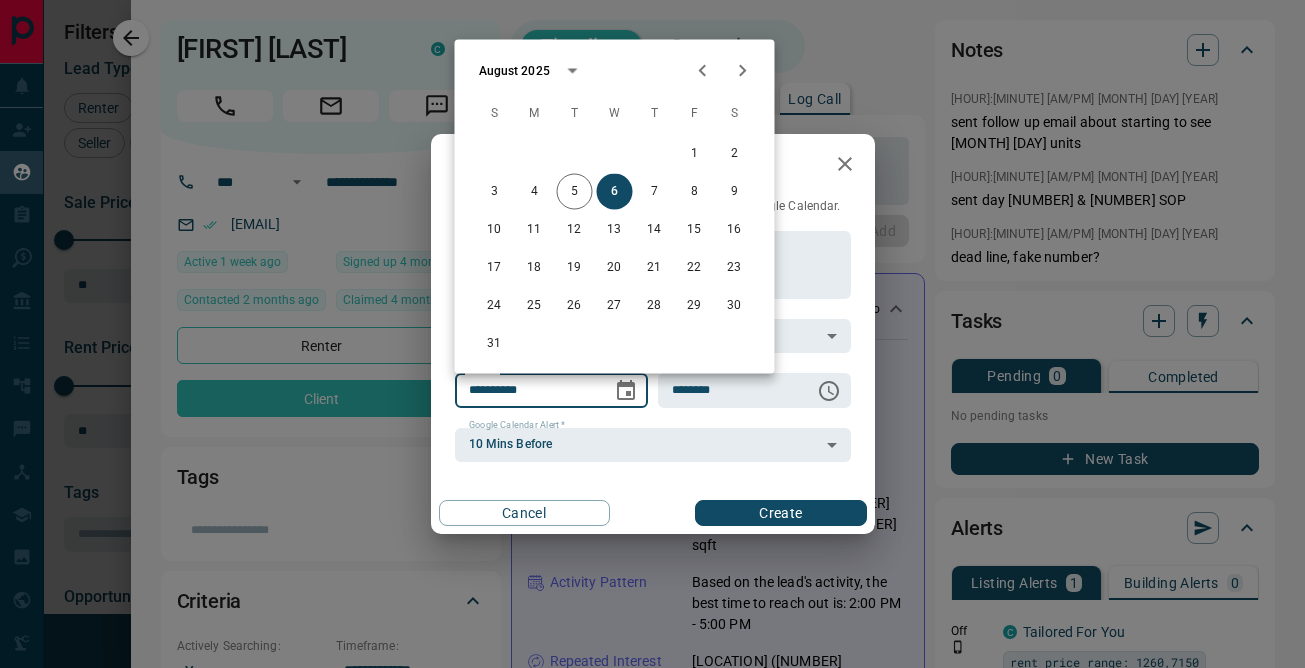 click 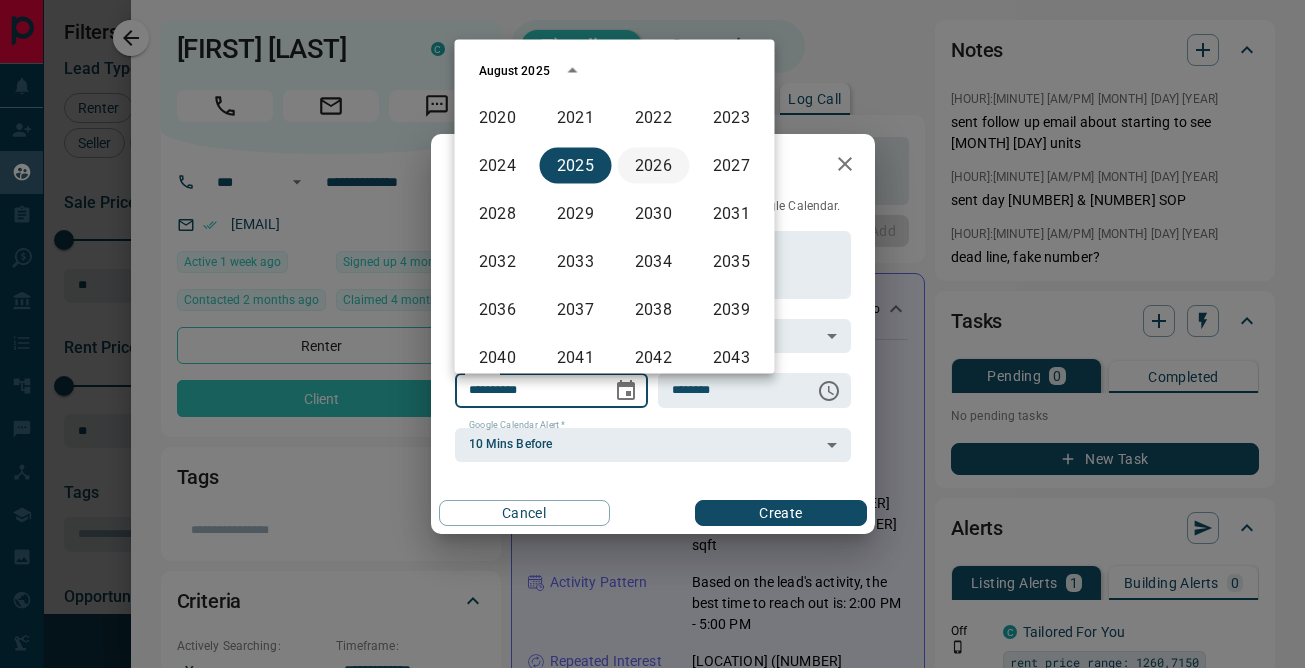 click on "2026" at bounding box center [654, 166] 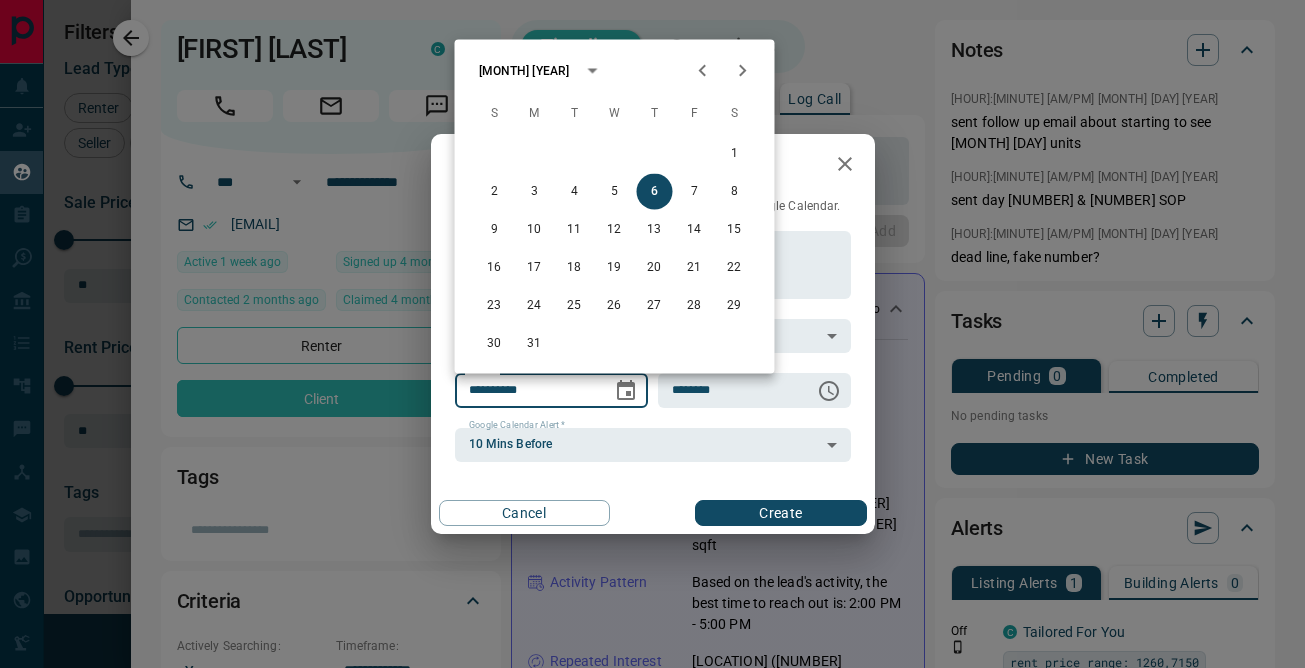 click 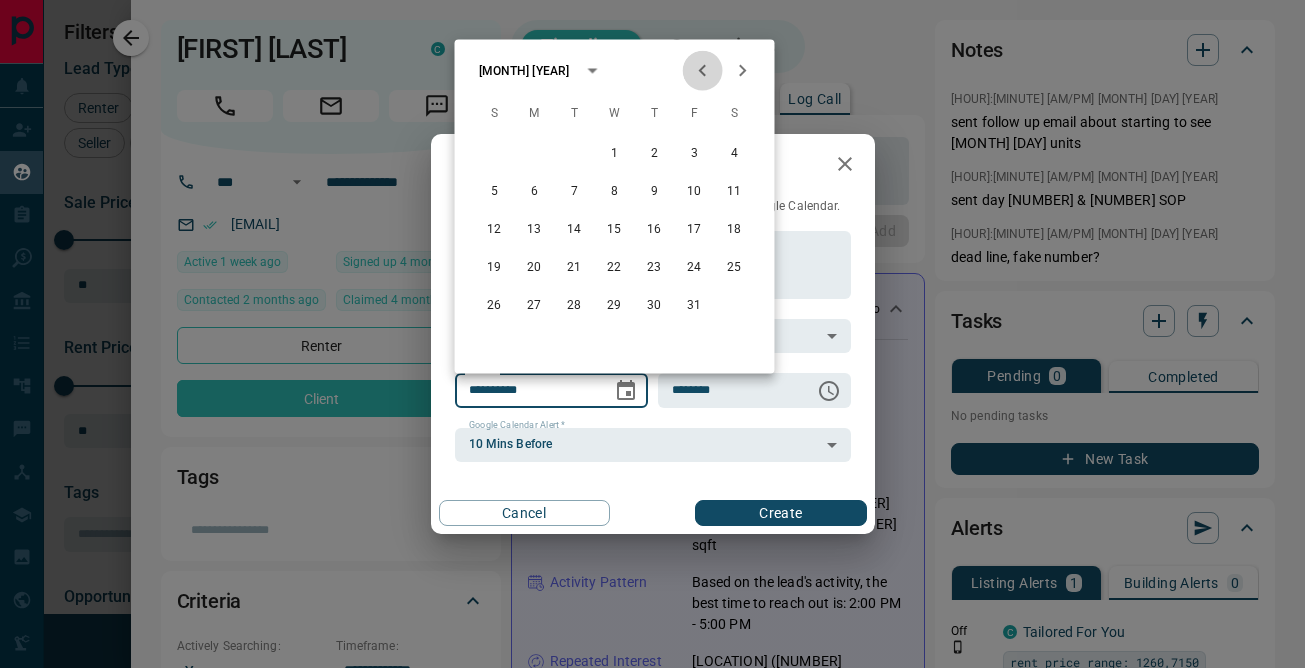 click 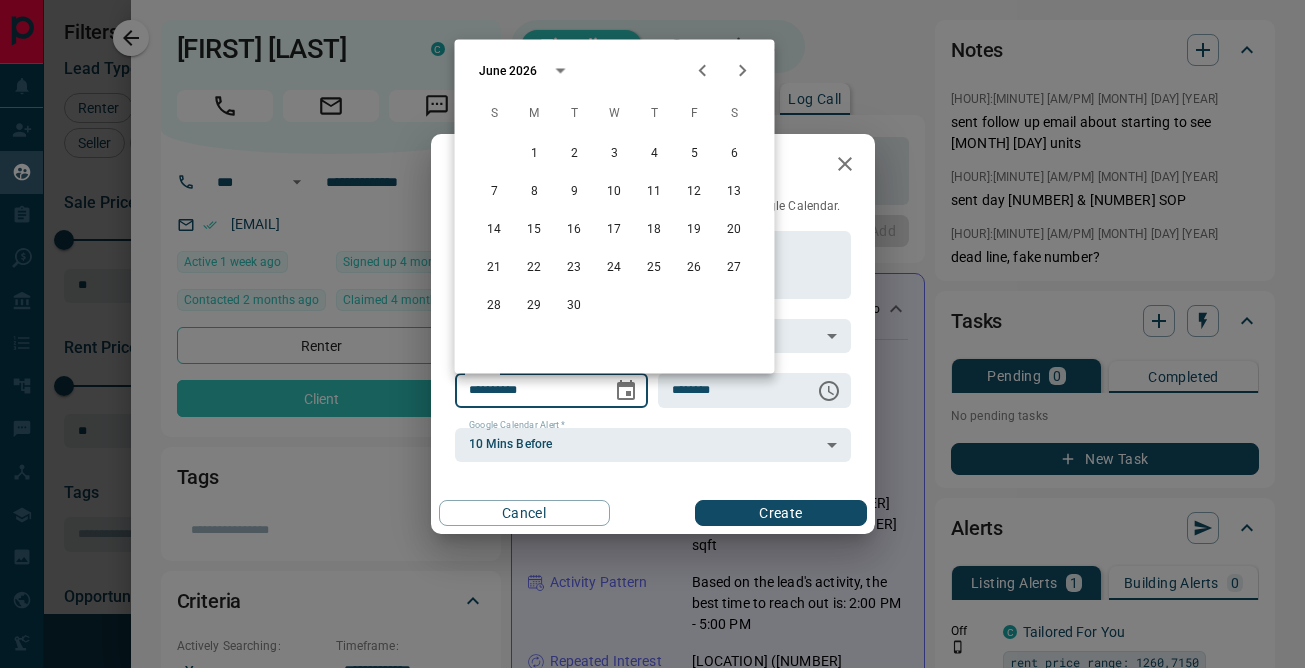 click 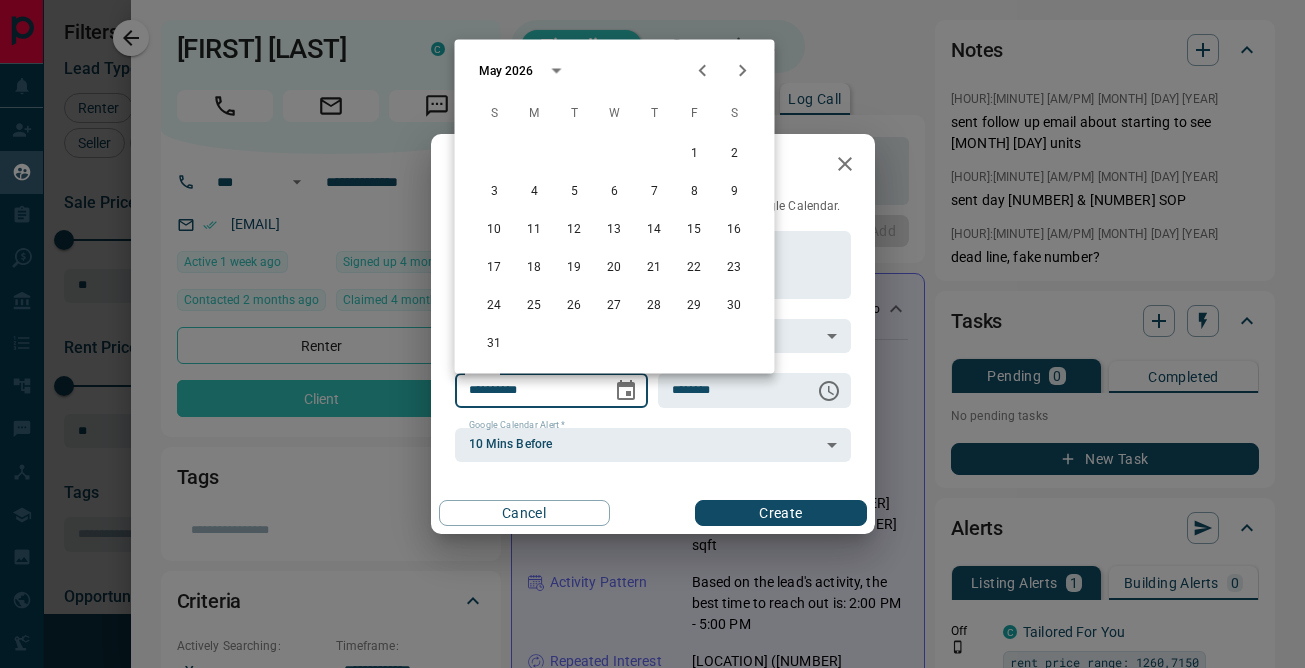 click 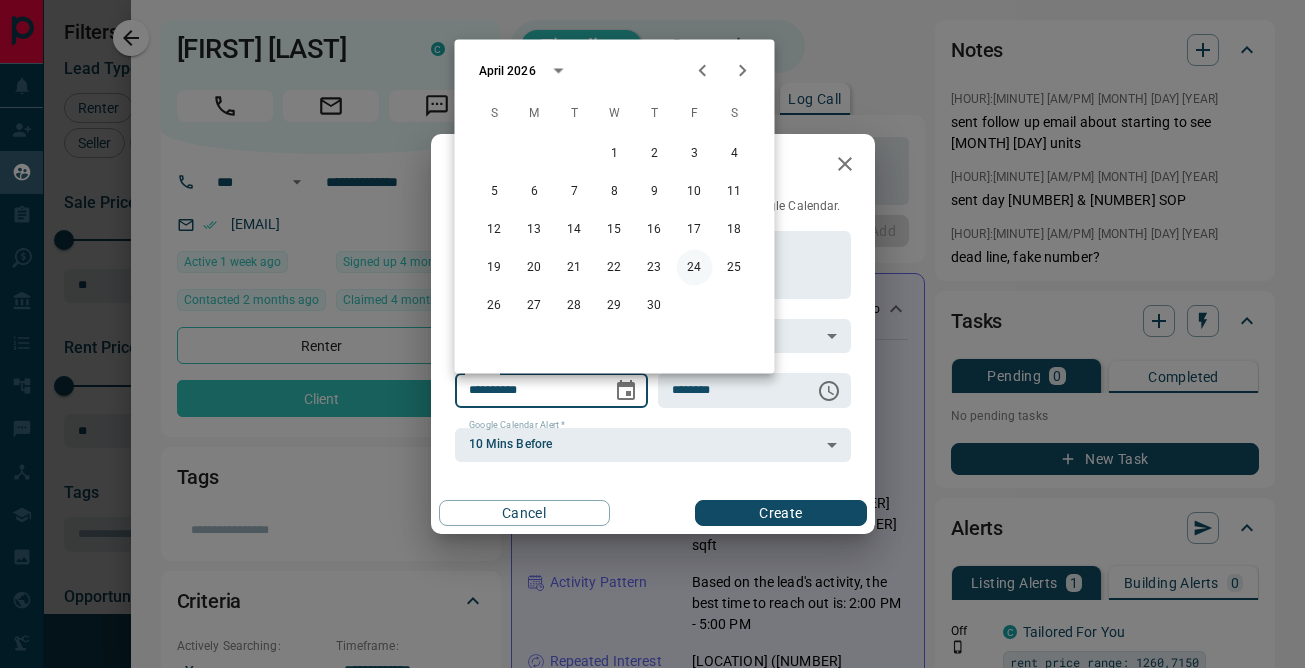 click on "24" at bounding box center [695, 268] 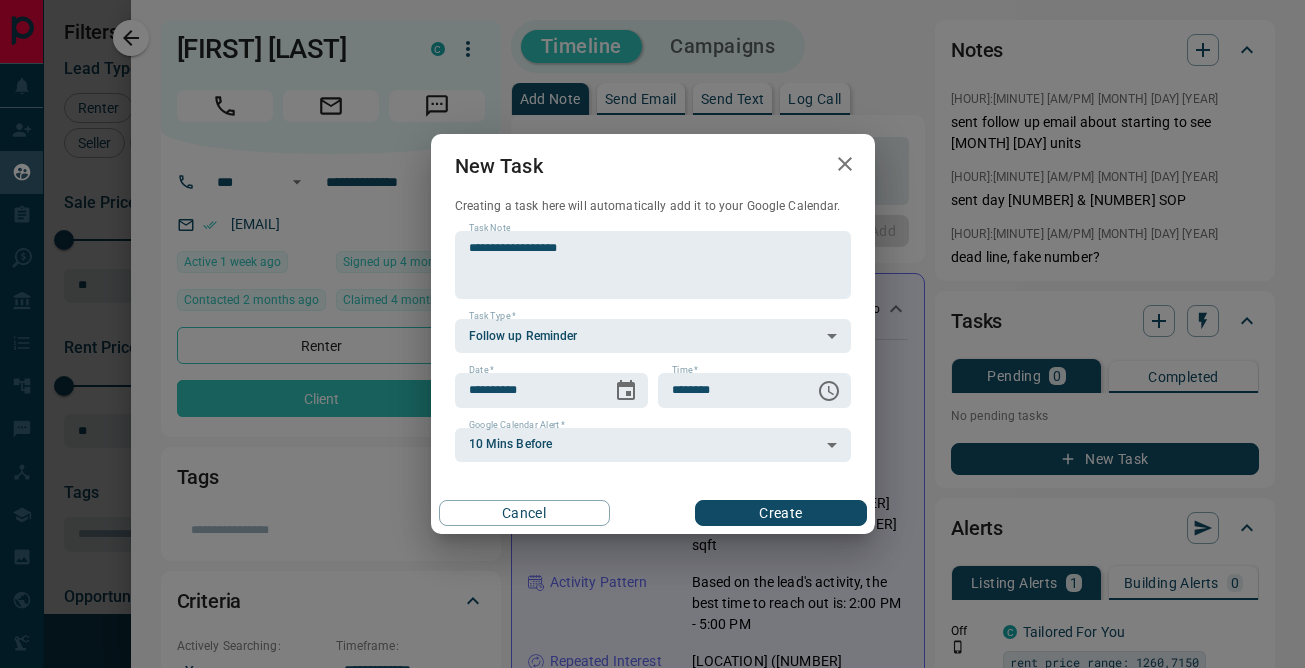click on "Create" at bounding box center [780, 513] 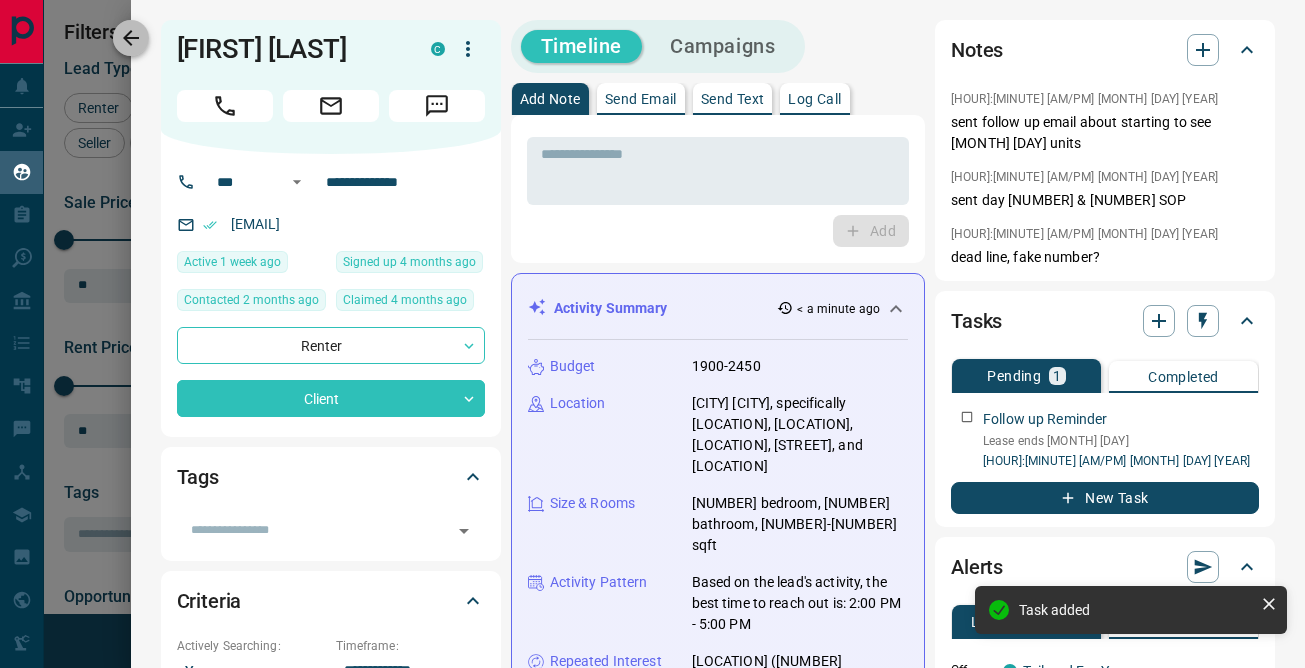 click 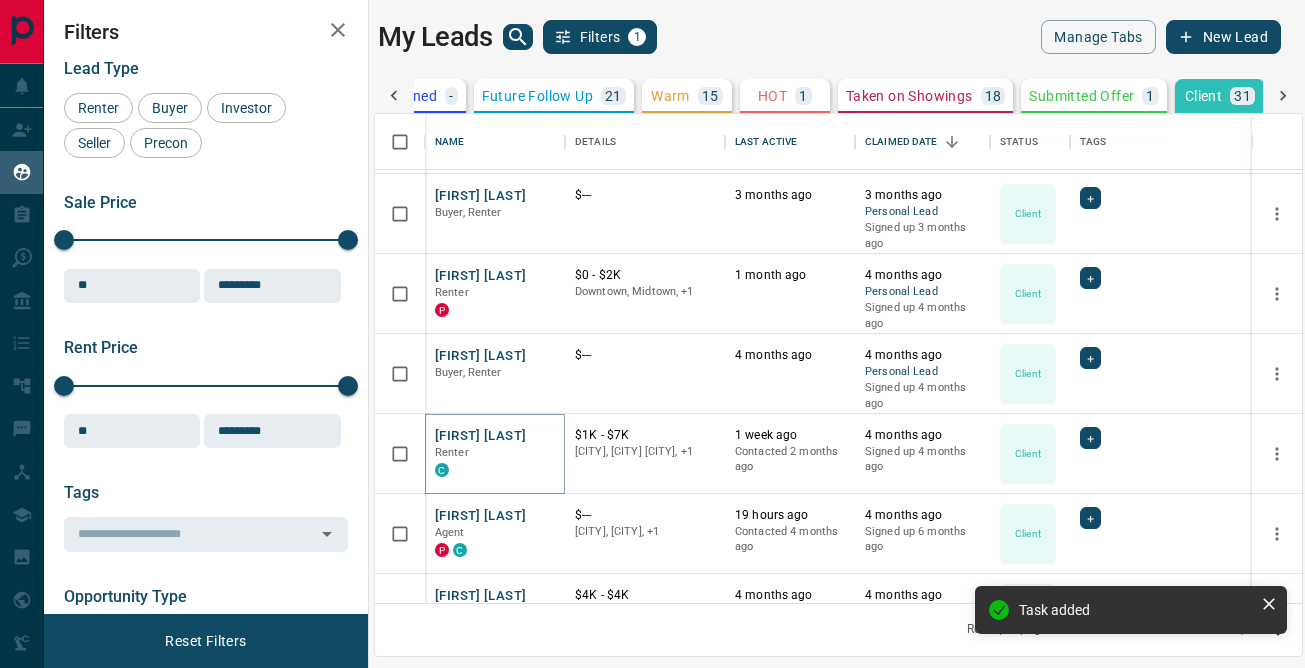 scroll, scrollTop: 0, scrollLeft: 454, axis: horizontal 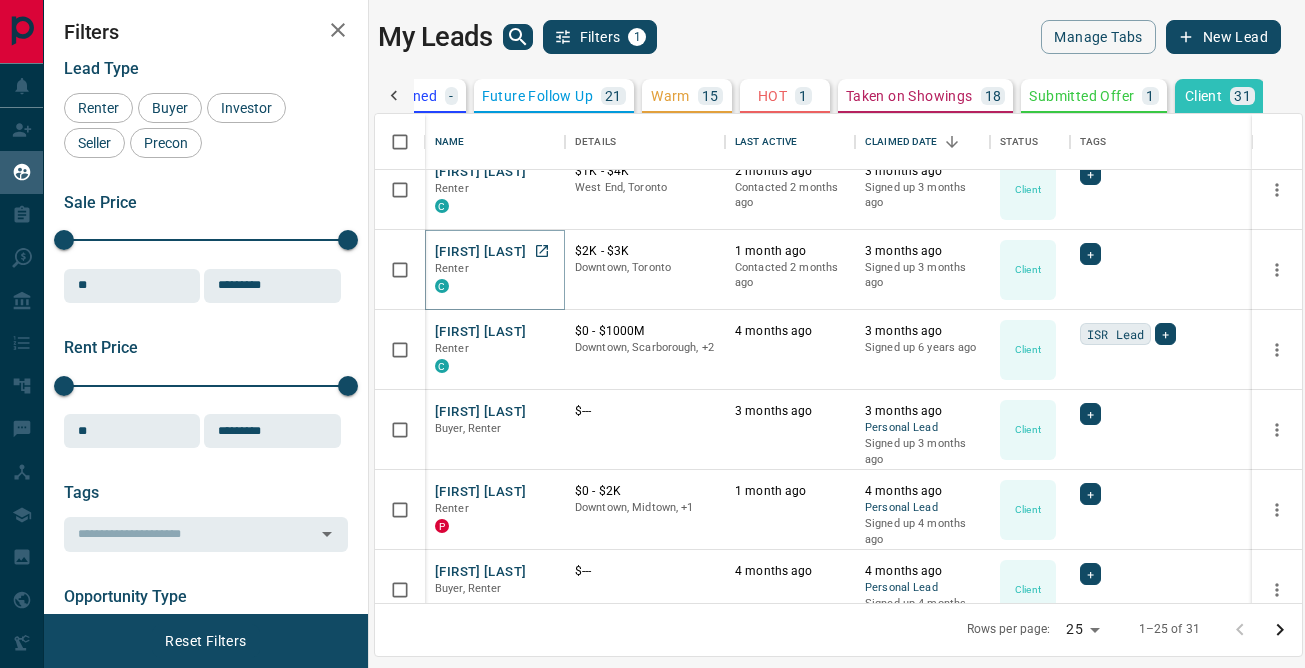 click on "[FIRST] [LAST]" at bounding box center [480, 252] 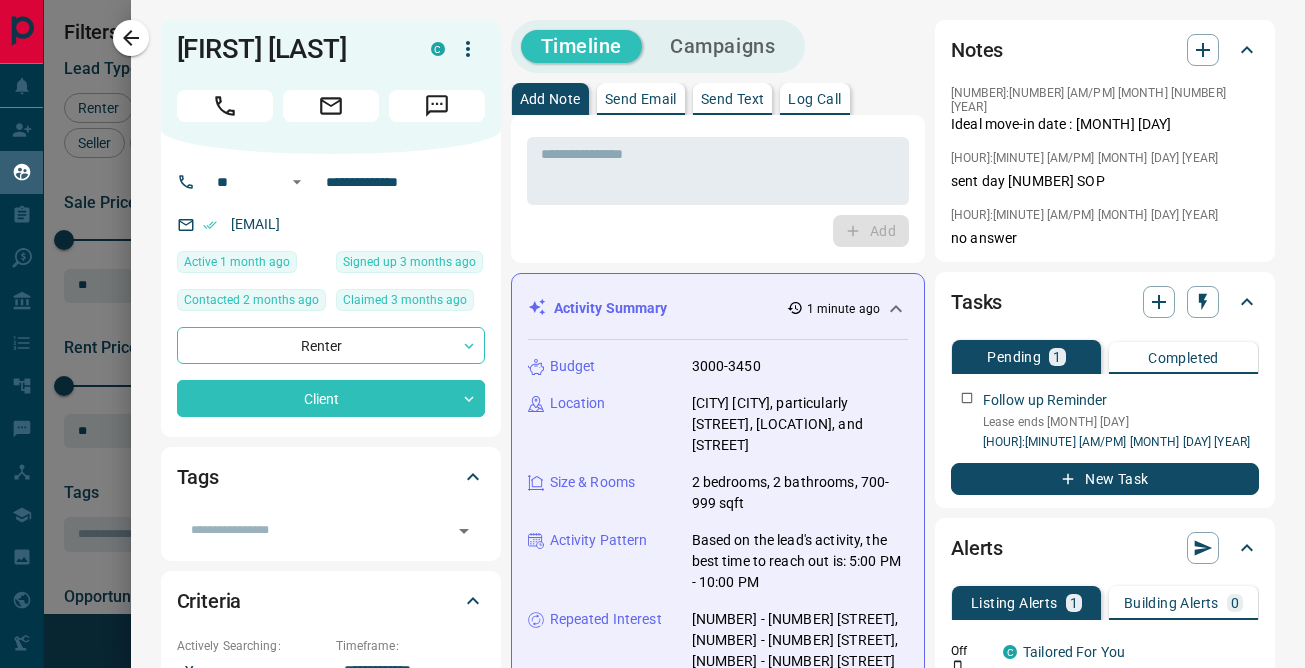 drag, startPoint x: 129, startPoint y: 31, endPoint x: 420, endPoint y: 262, distance: 371.54004 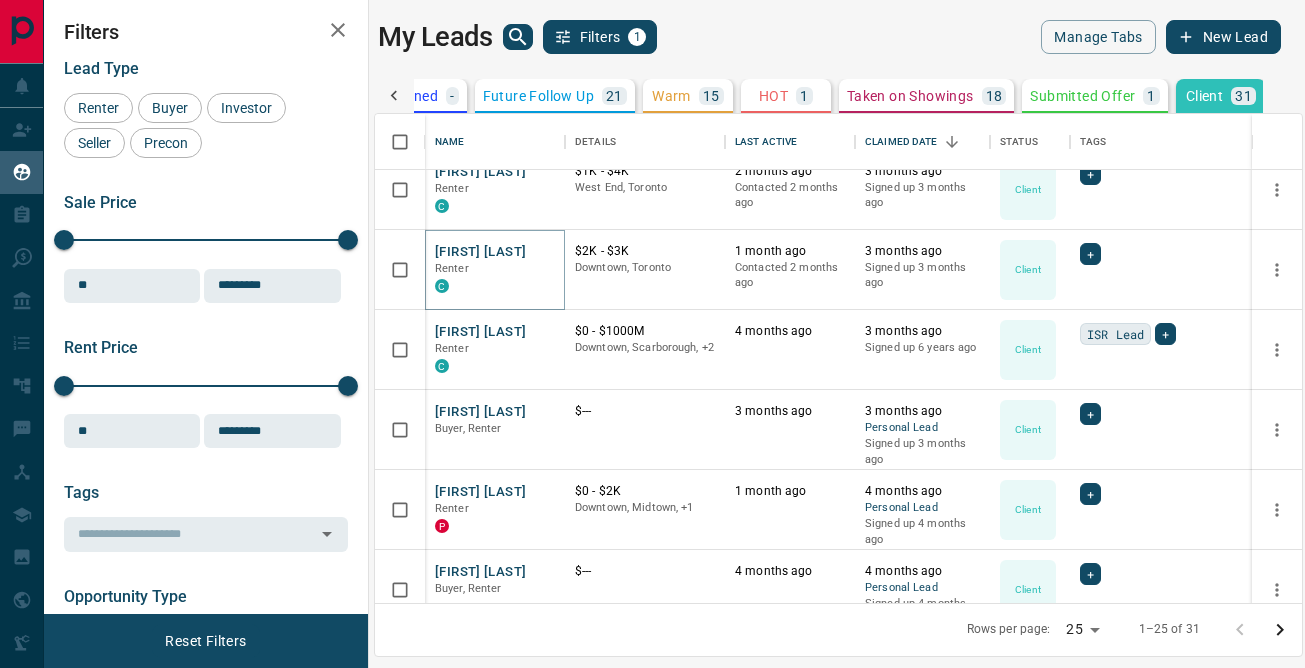scroll, scrollTop: 0, scrollLeft: 454, axis: horizontal 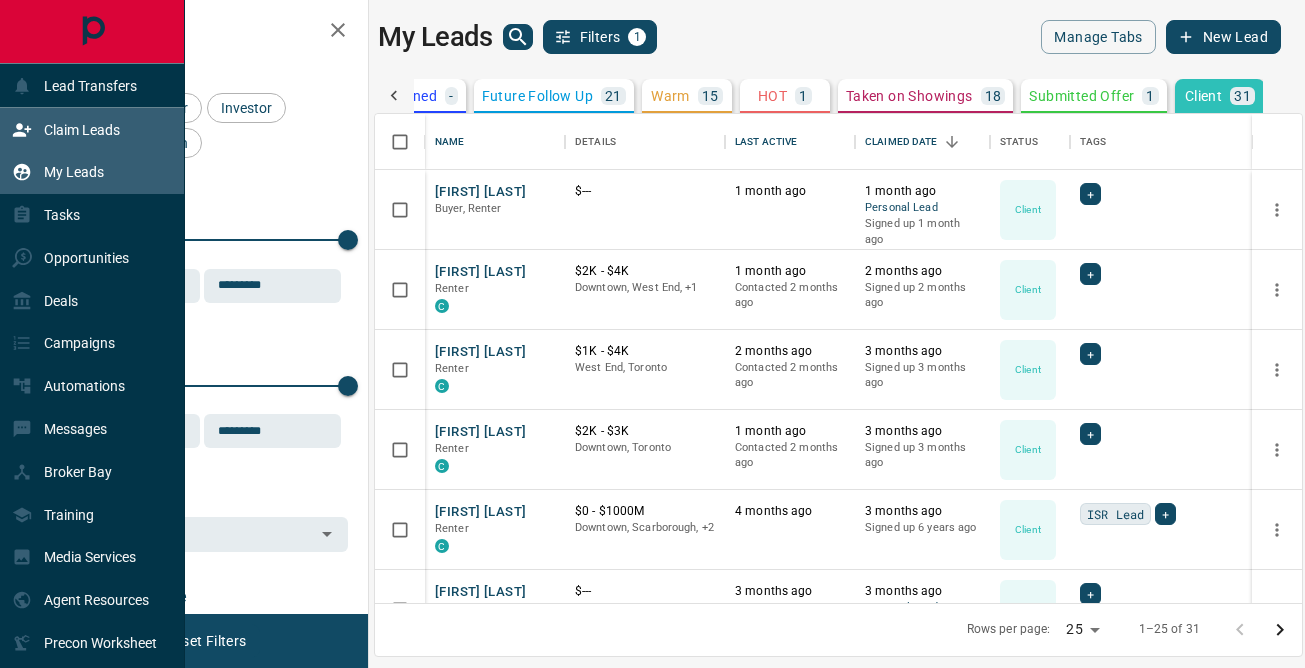 click 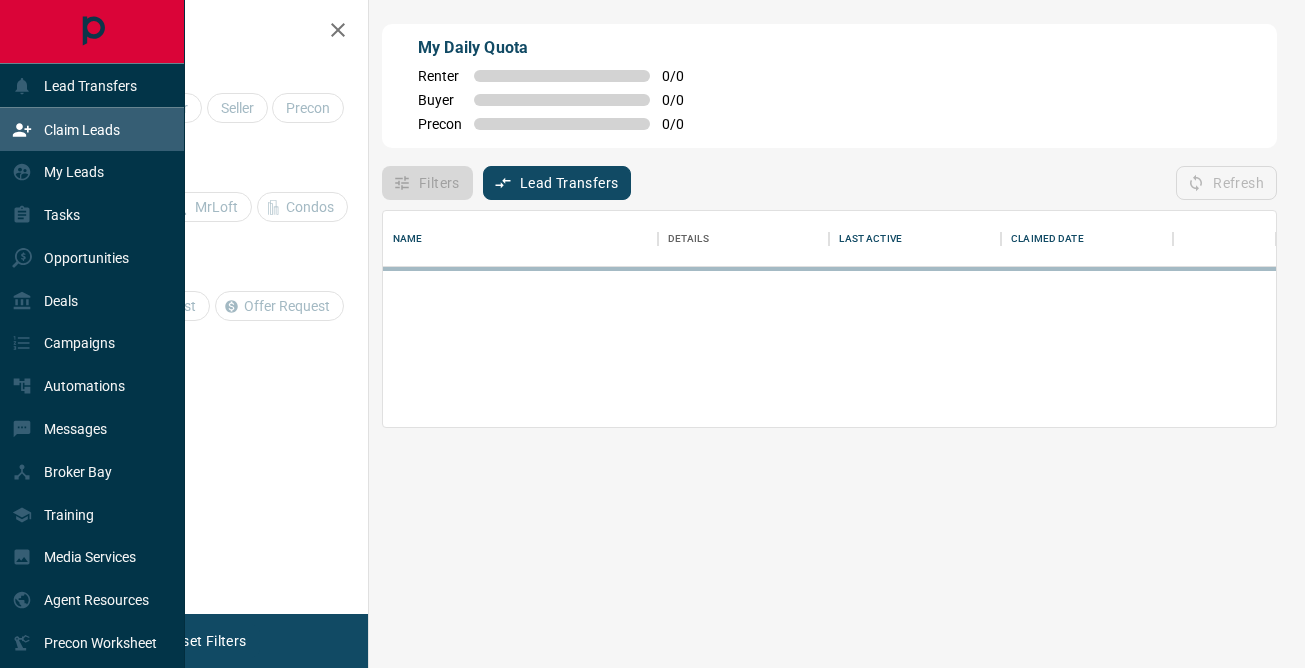 scroll, scrollTop: 0, scrollLeft: 0, axis: both 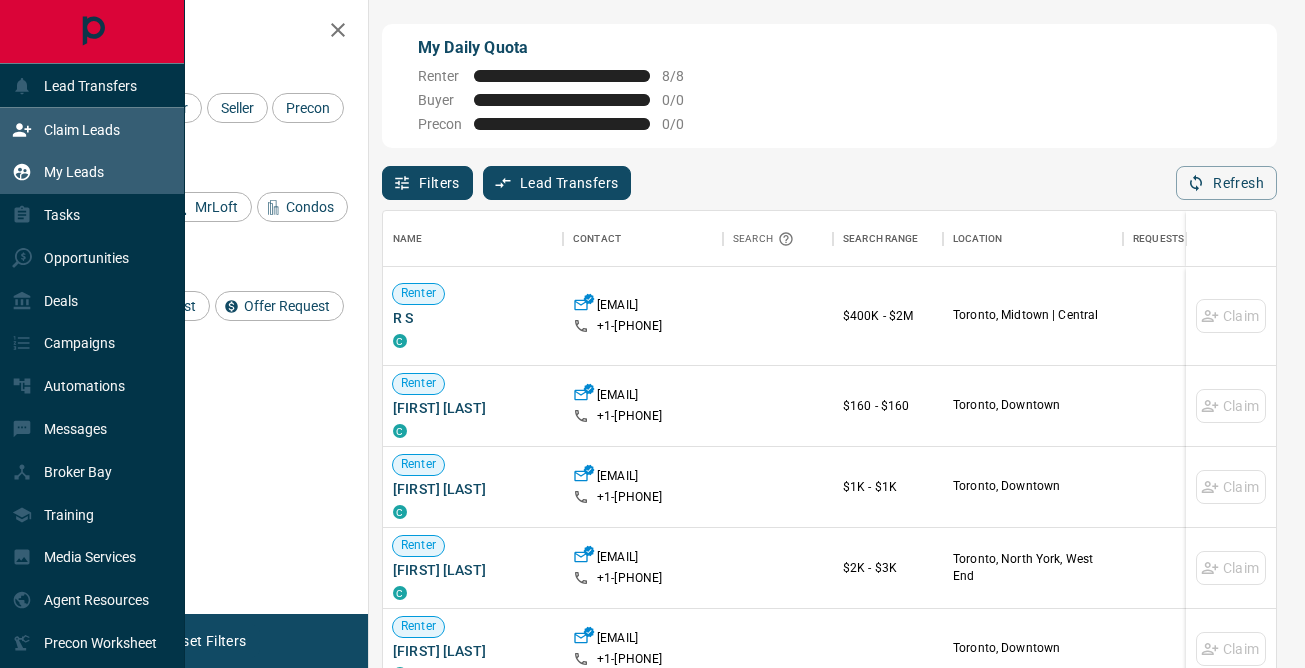 click on "My Leads" at bounding box center (92, 172) 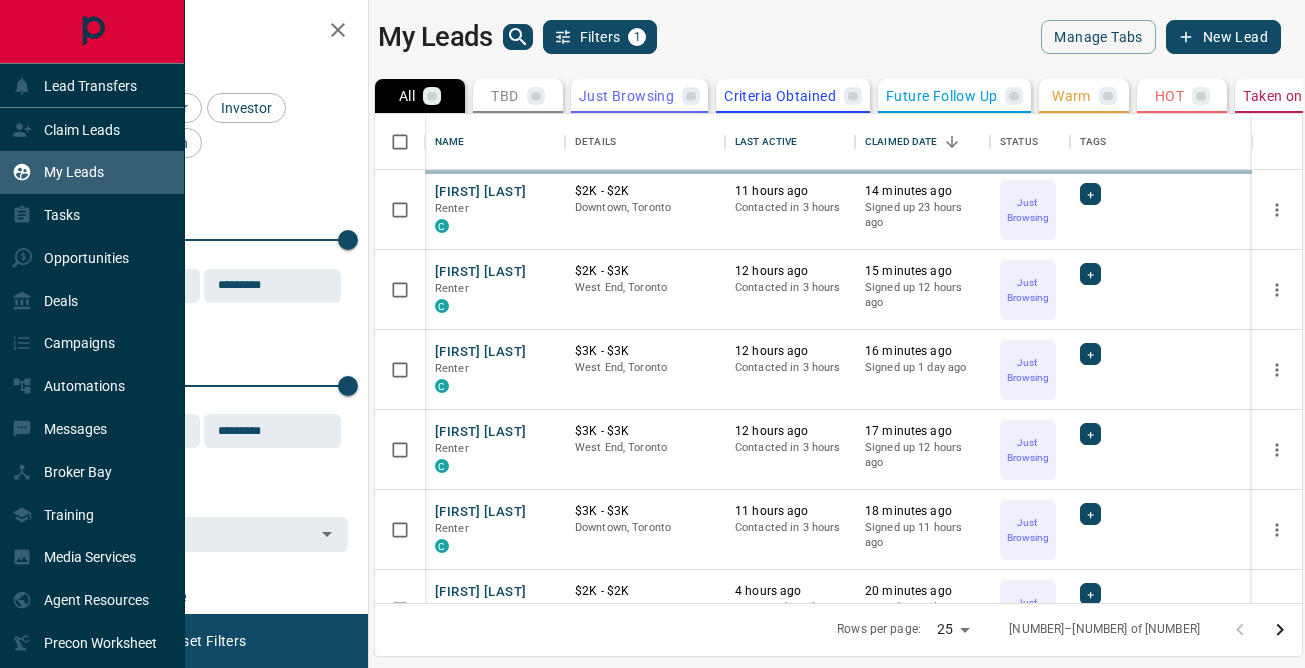 scroll, scrollTop: 1, scrollLeft: 1, axis: both 